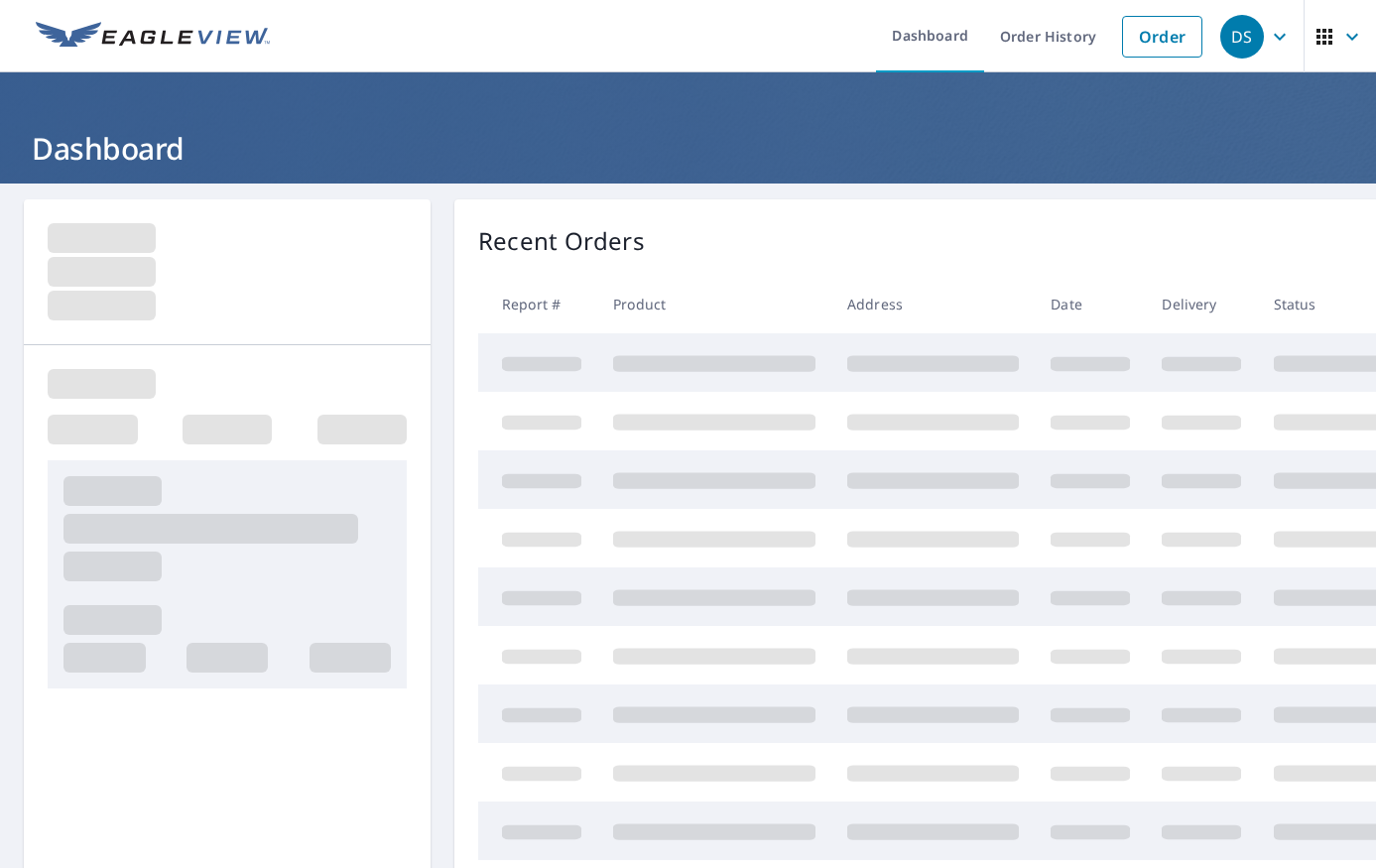 scroll, scrollTop: 0, scrollLeft: 0, axis: both 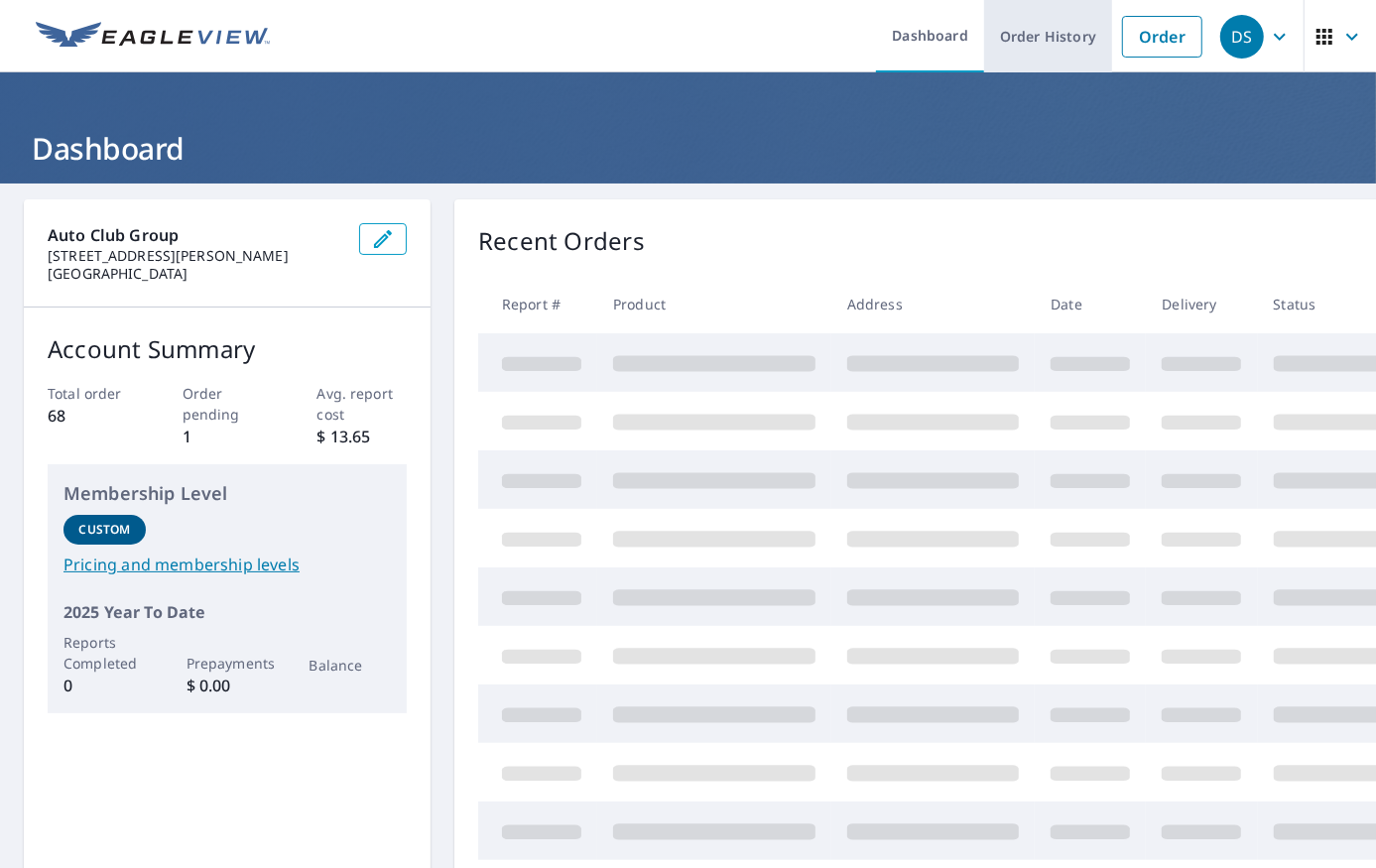 click on "Order History" at bounding box center (1048, 36) 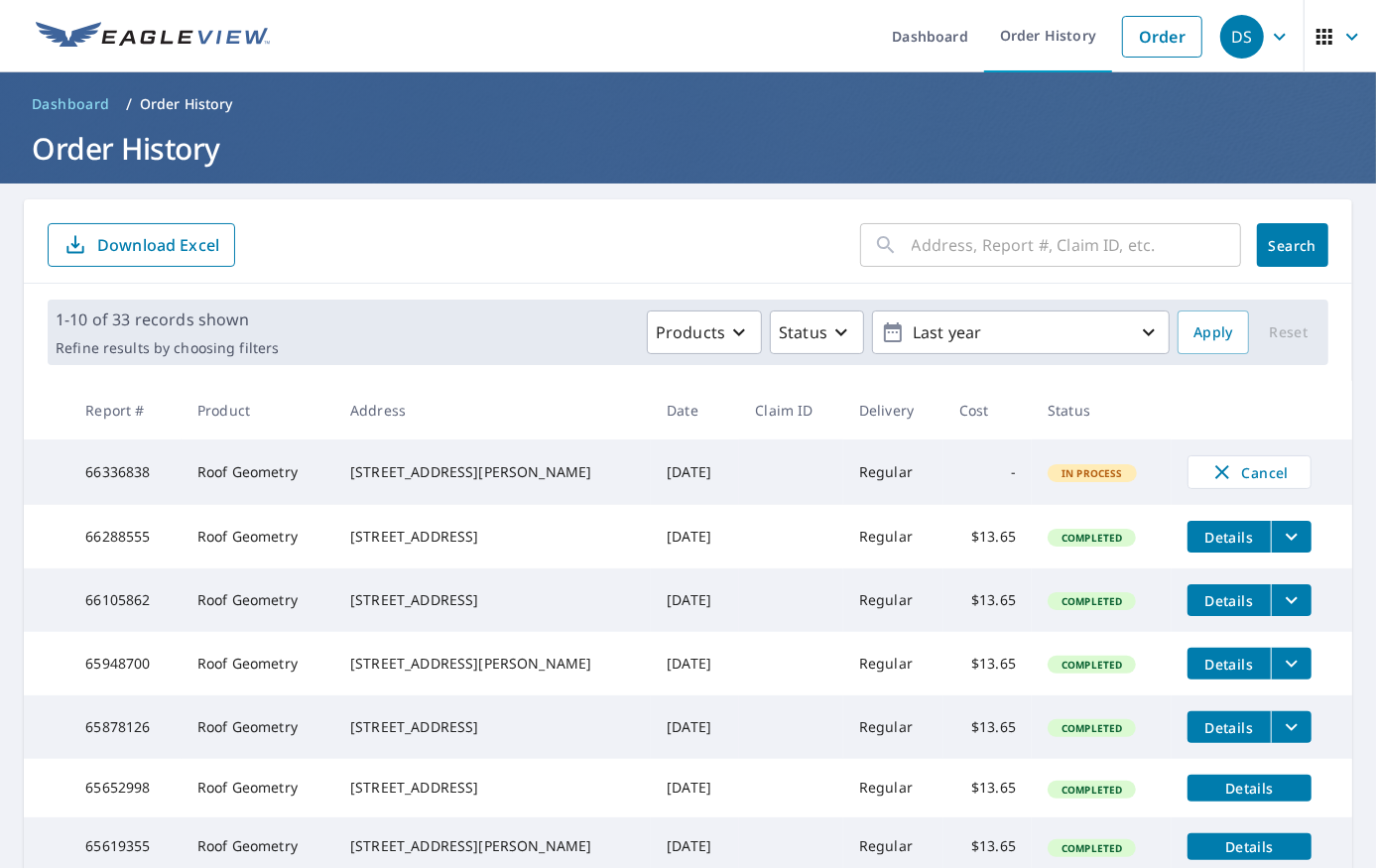click at bounding box center [1076, 245] 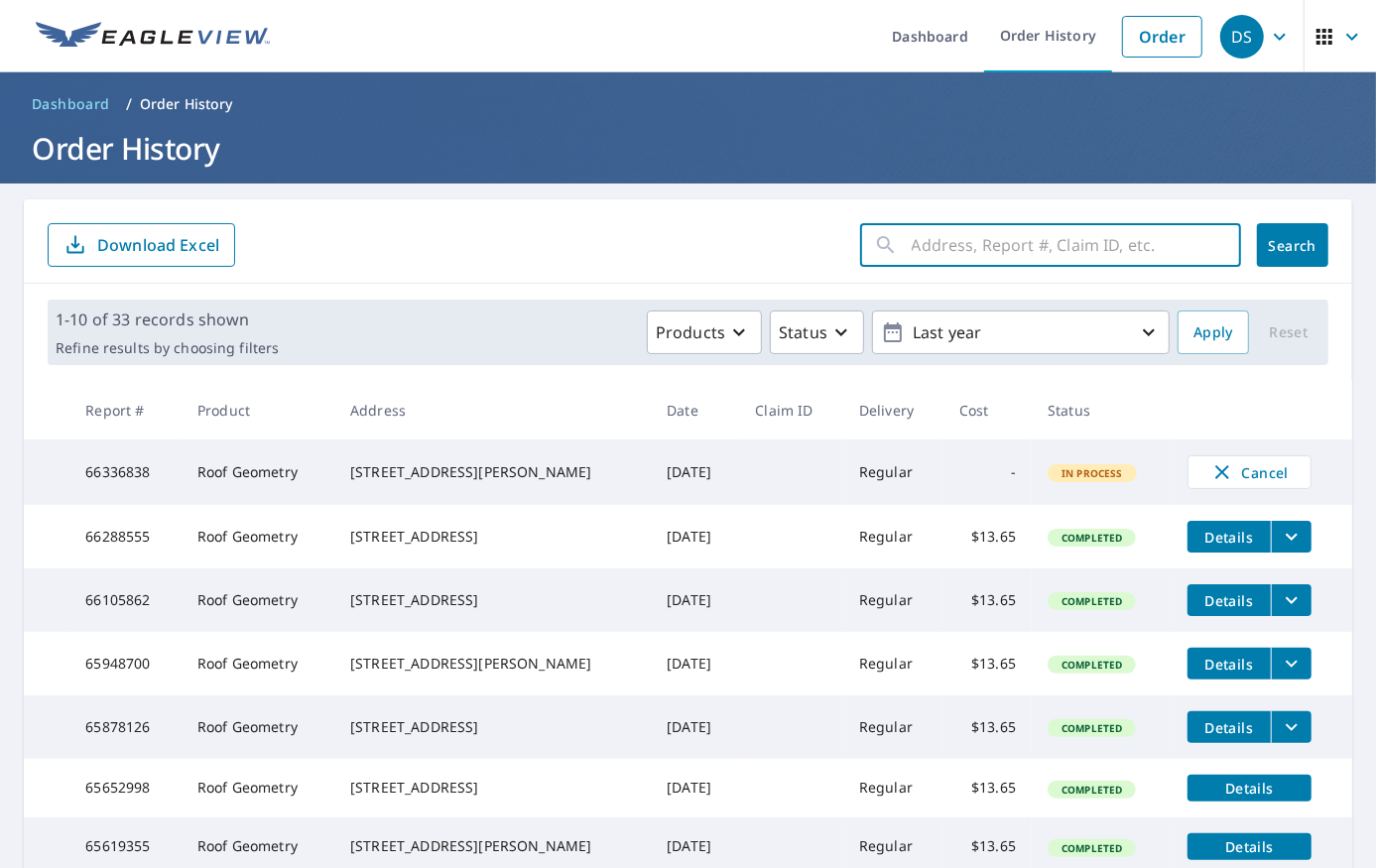 paste on "[STREET_ADDRESS][PERSON_NAME]" 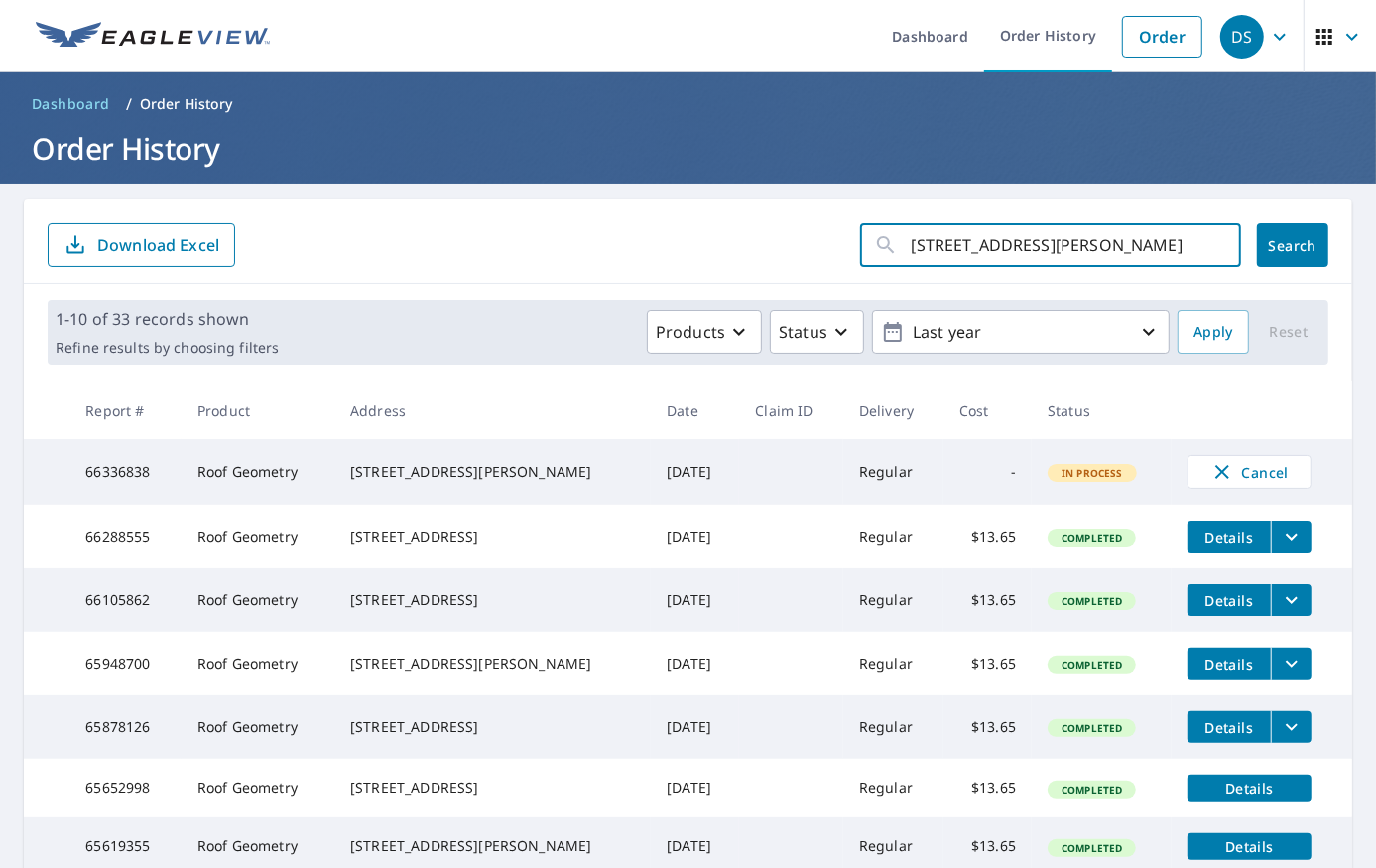 scroll, scrollTop: 0, scrollLeft: 63, axis: horizontal 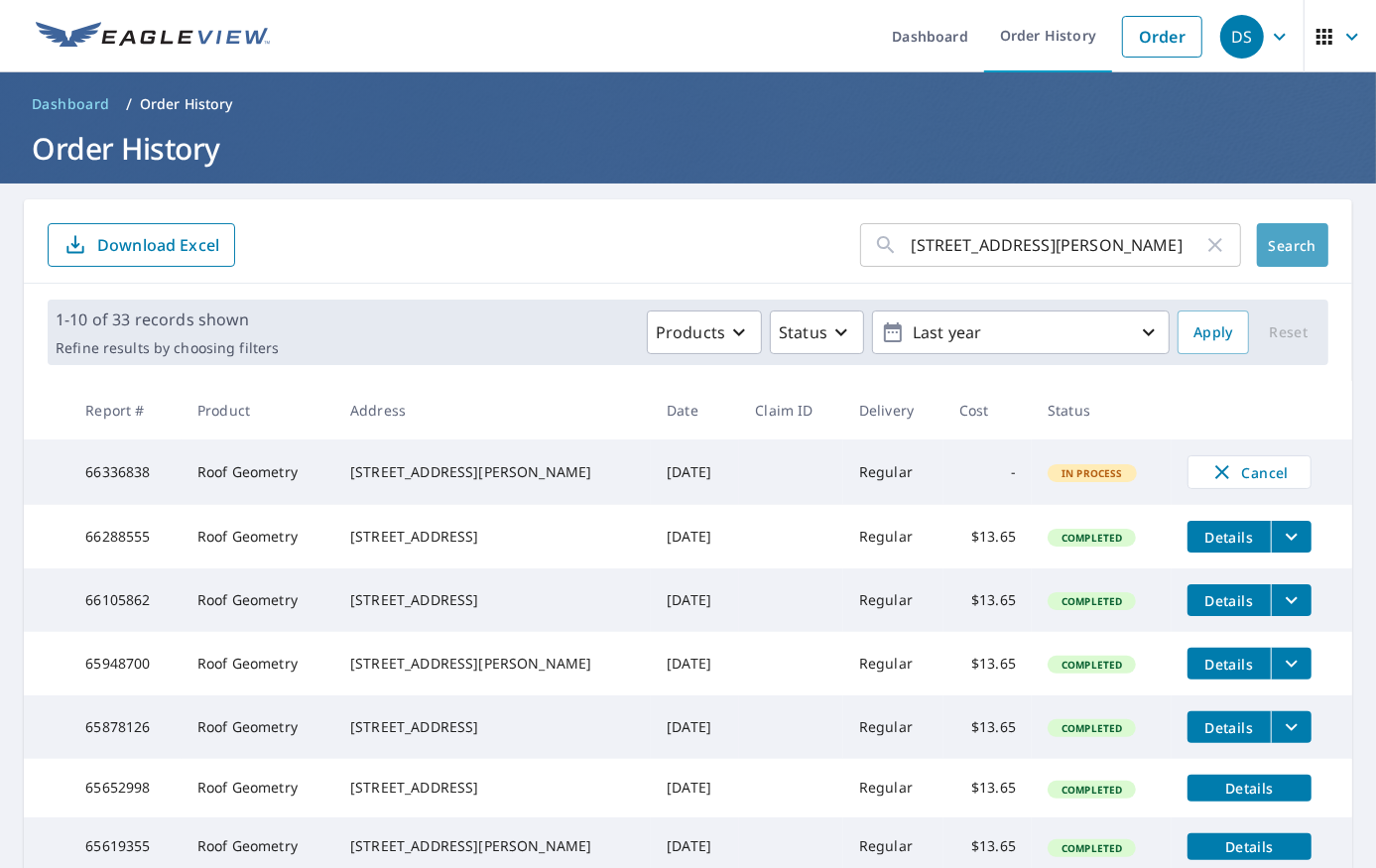 click on "Search" at bounding box center (1293, 245) 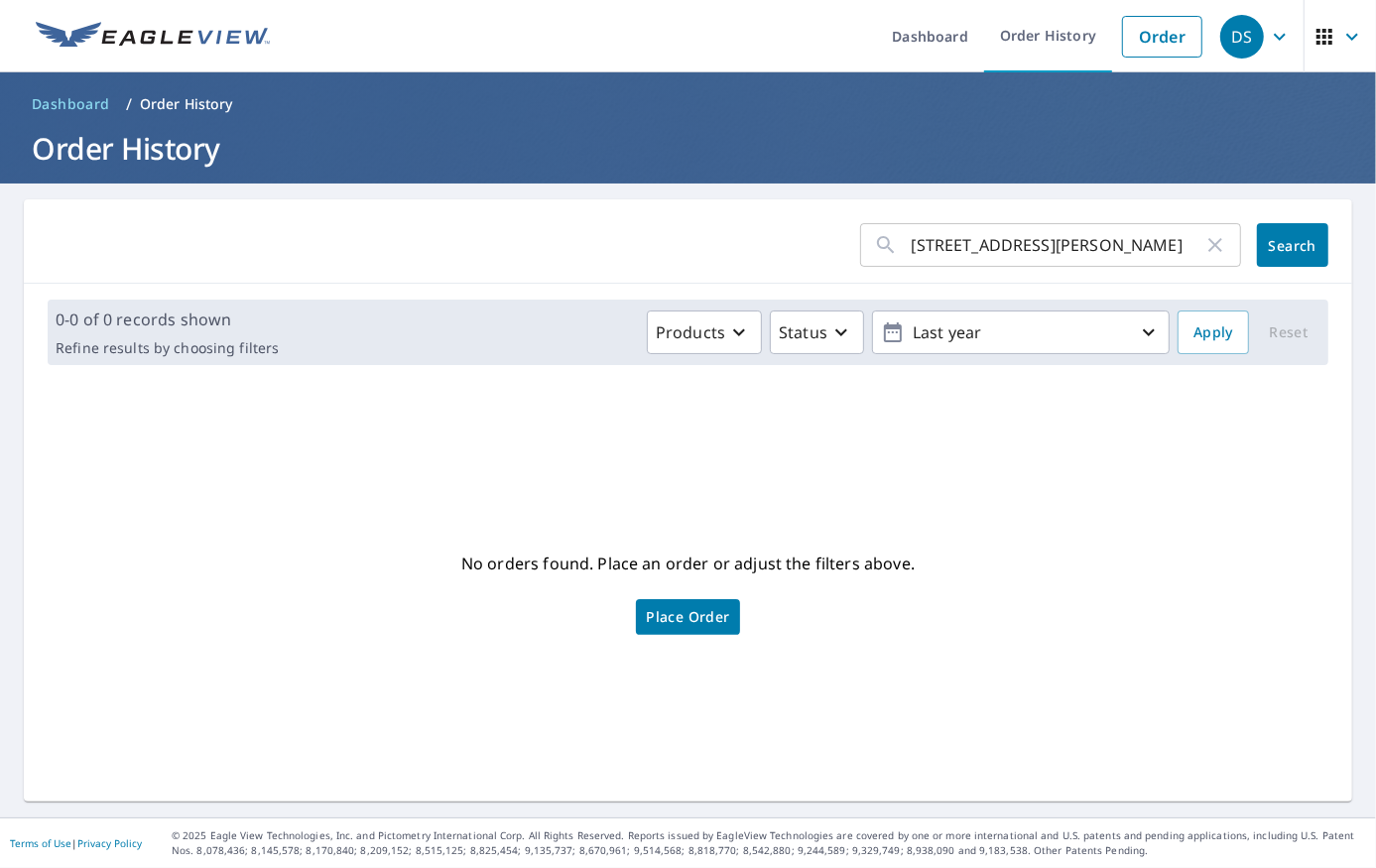 click on "[STREET_ADDRESS][PERSON_NAME]" at bounding box center (1058, 245) 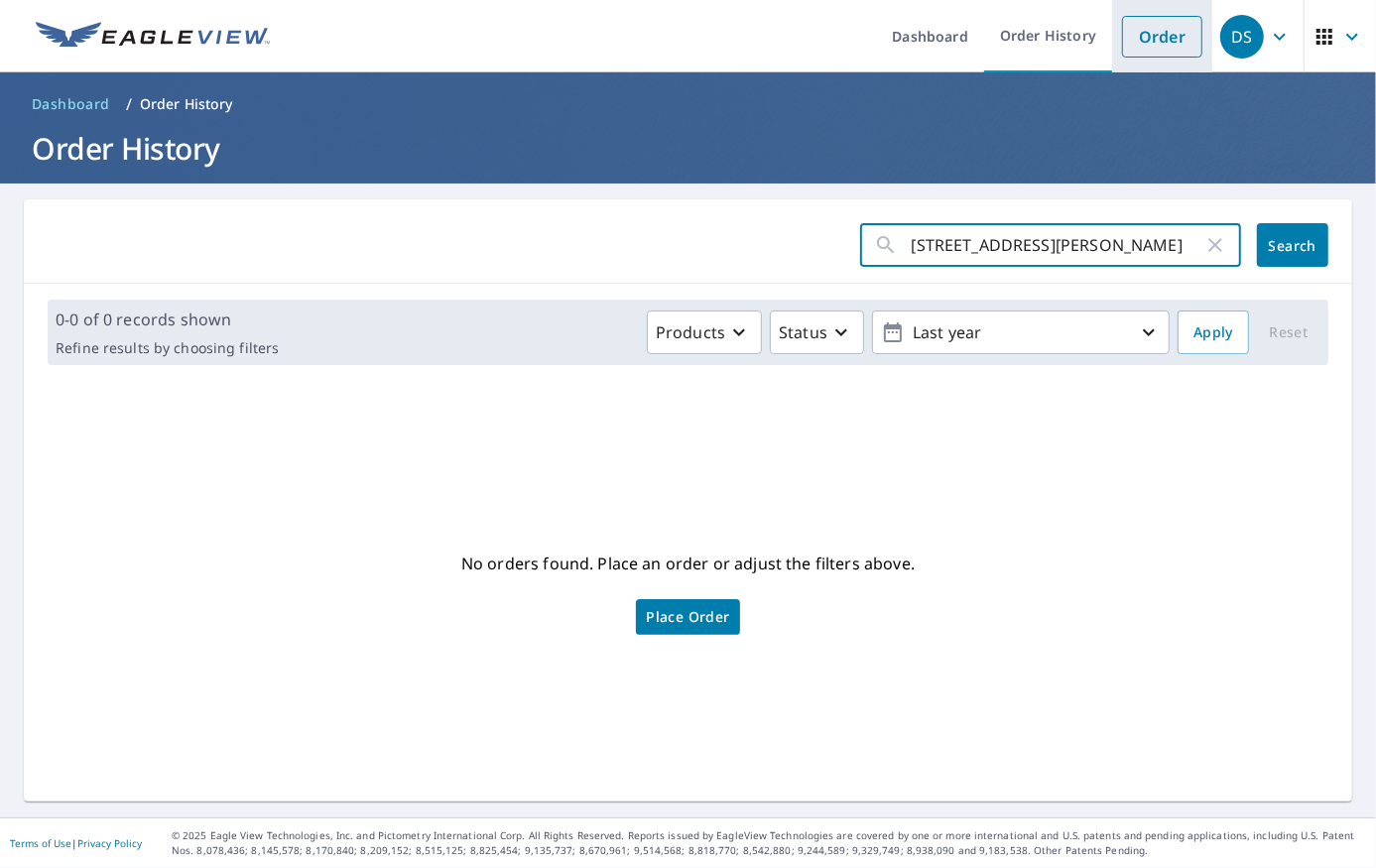 click on "Order" at bounding box center (1162, 37) 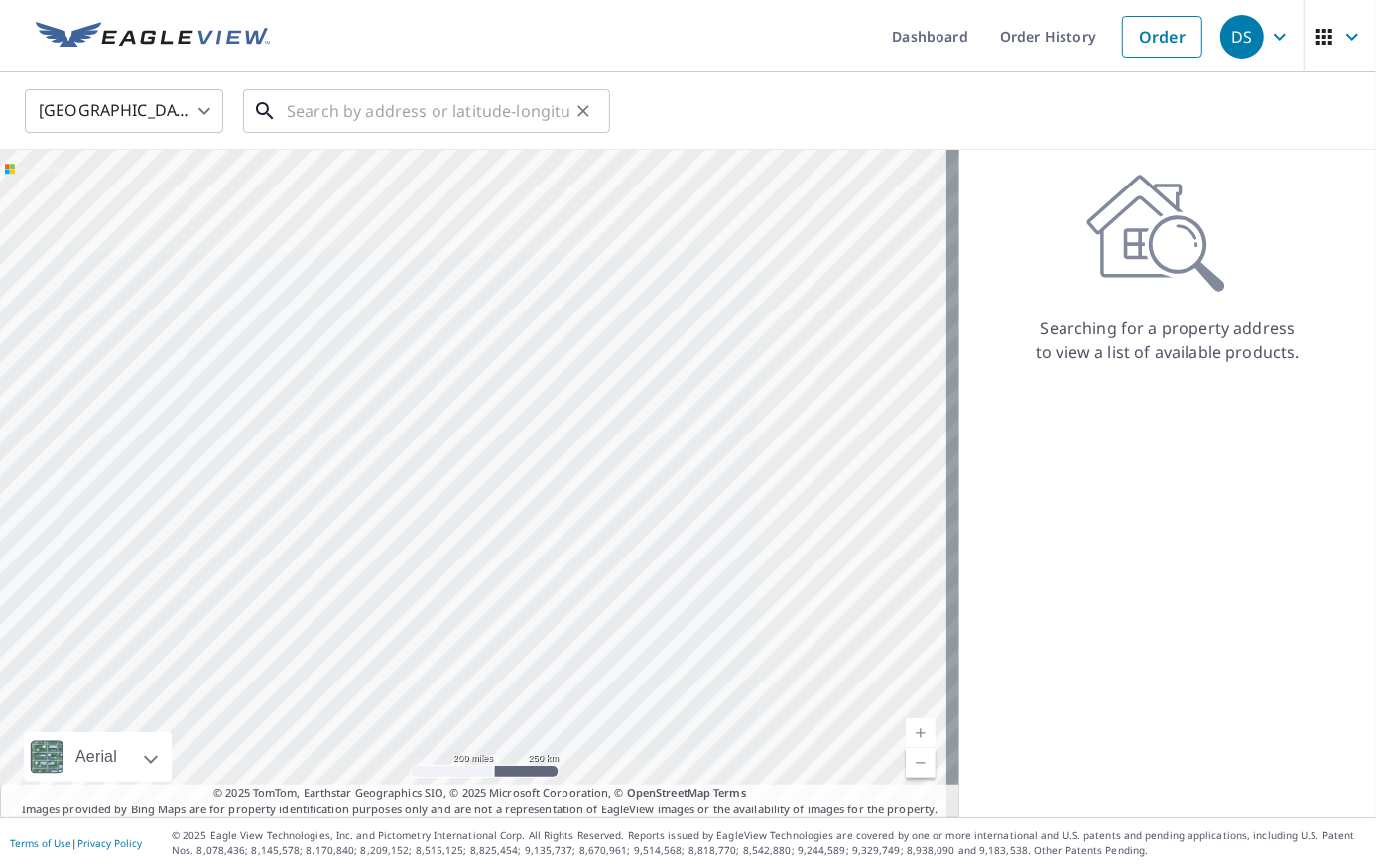 click at bounding box center (428, 111) 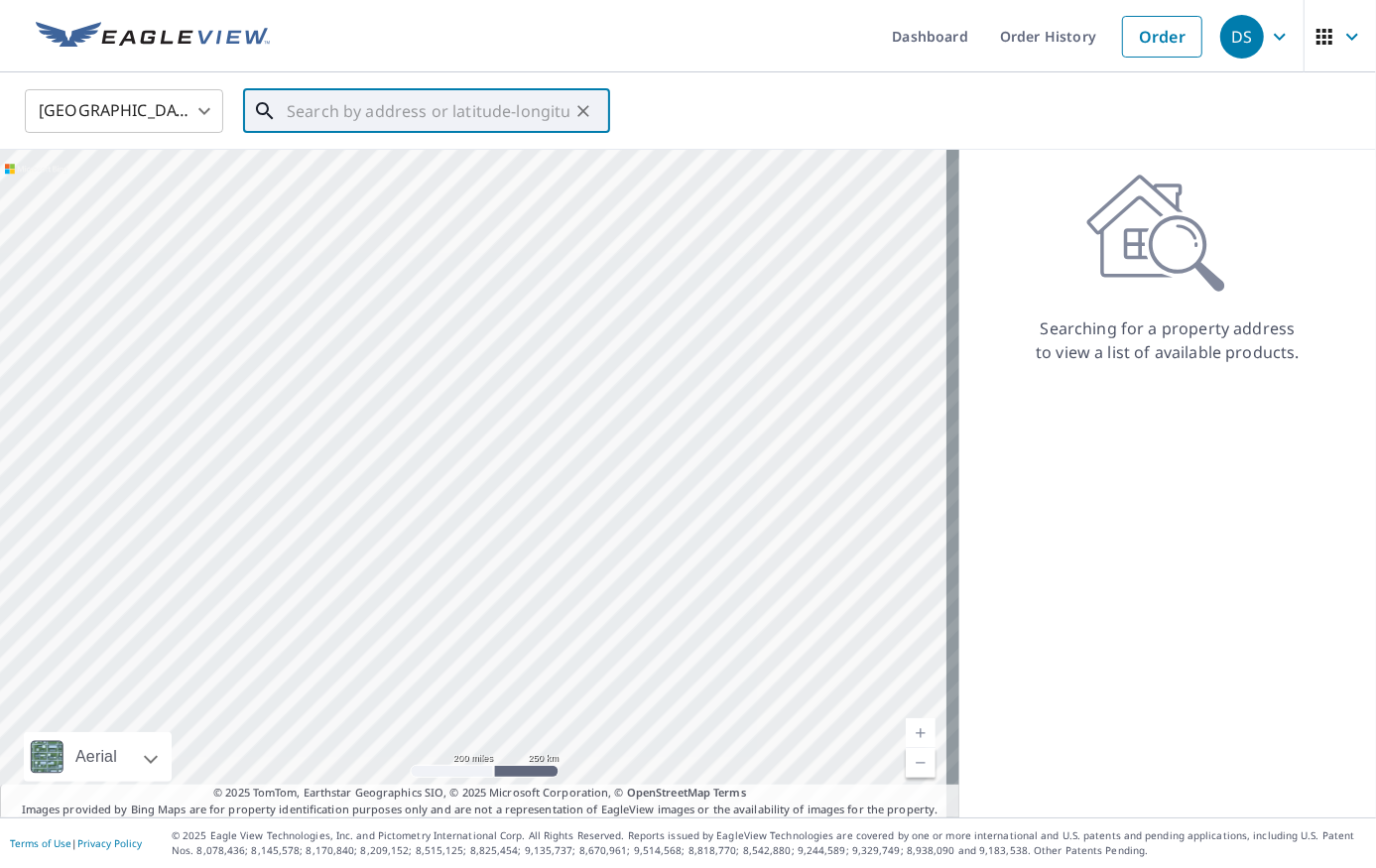 paste on "[STREET_ADDRESS][PERSON_NAME]" 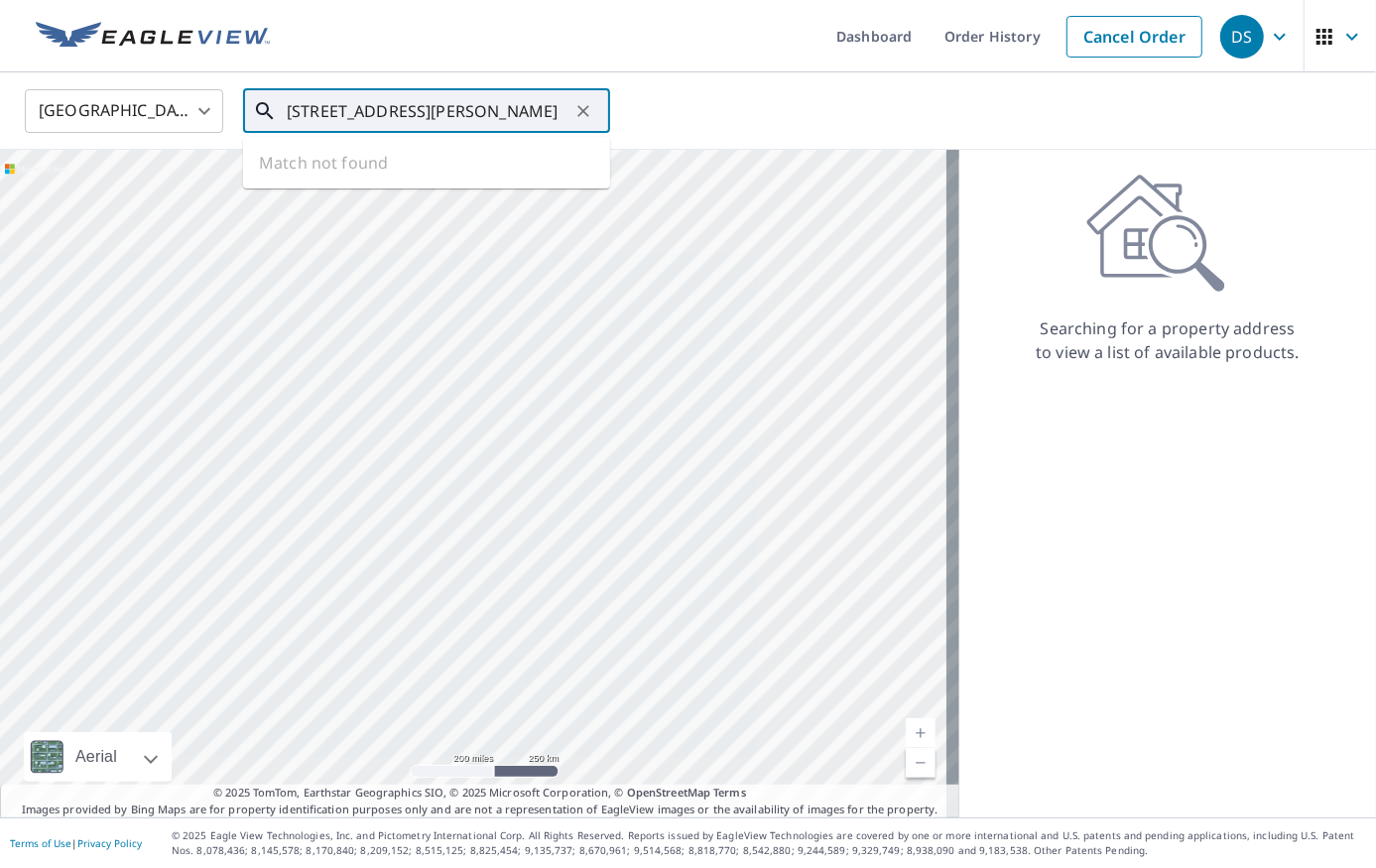 scroll, scrollTop: 0, scrollLeft: 72, axis: horizontal 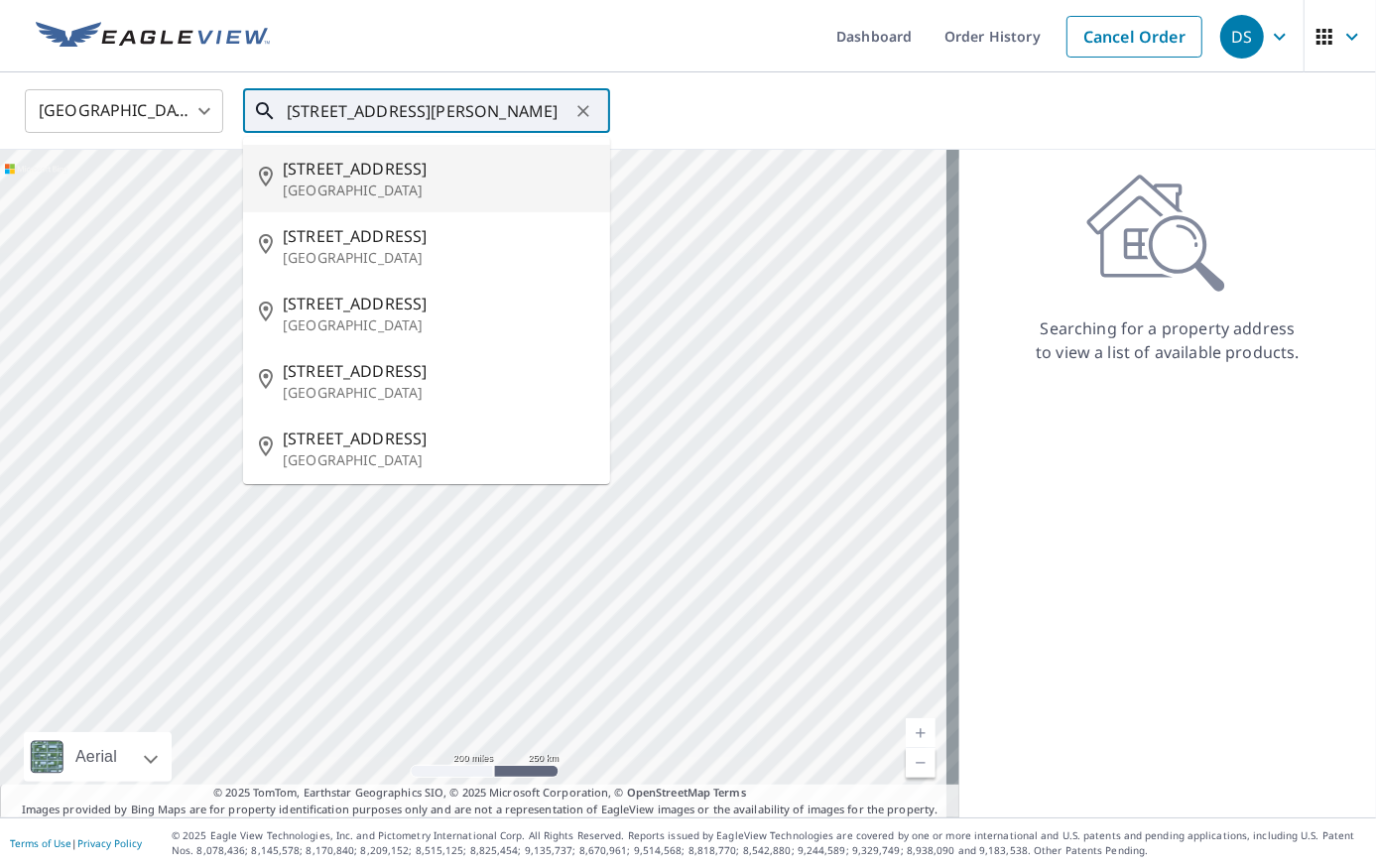 click 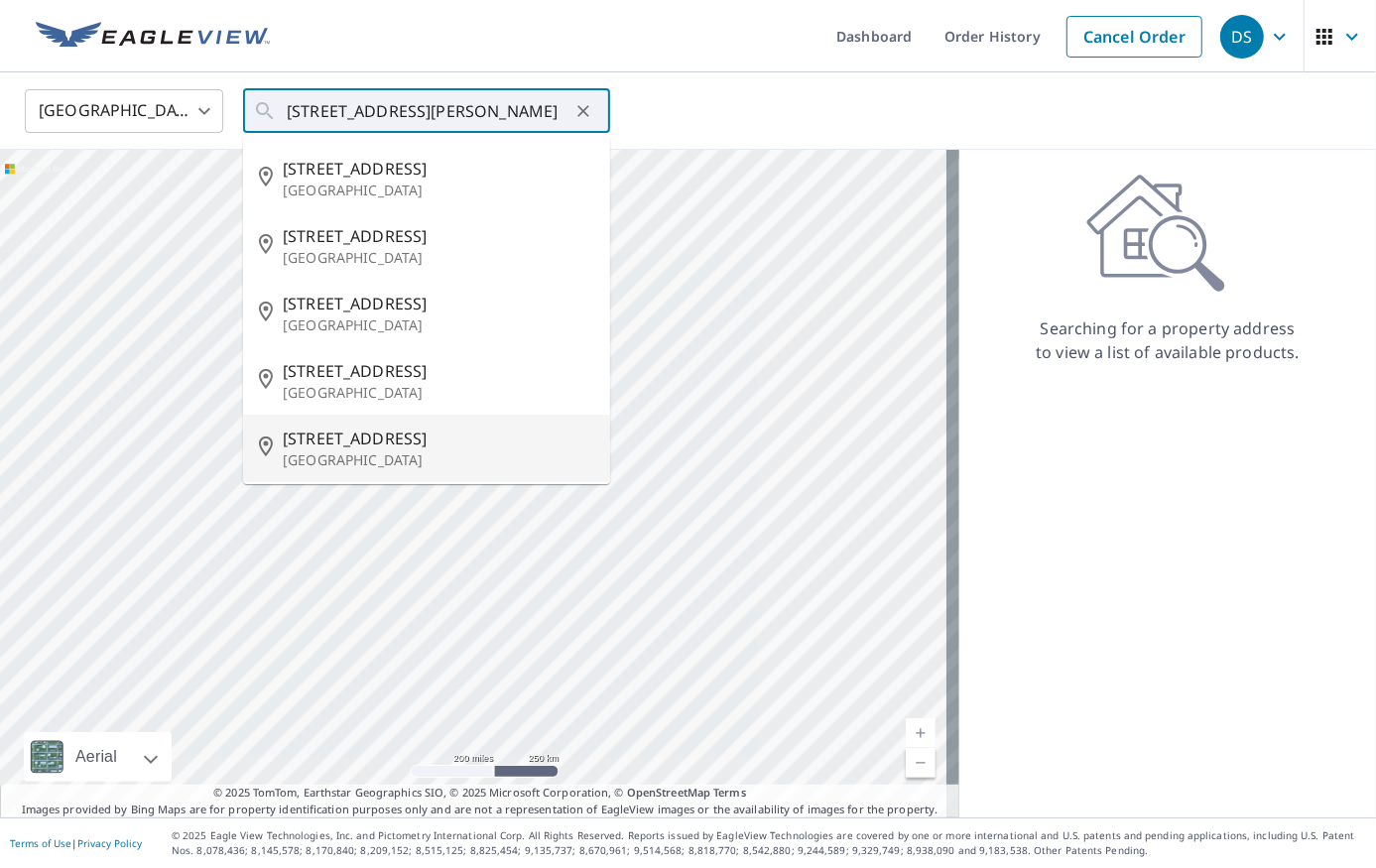 click on "Searching for a property address to view a list of available products." at bounding box center (1168, 483) 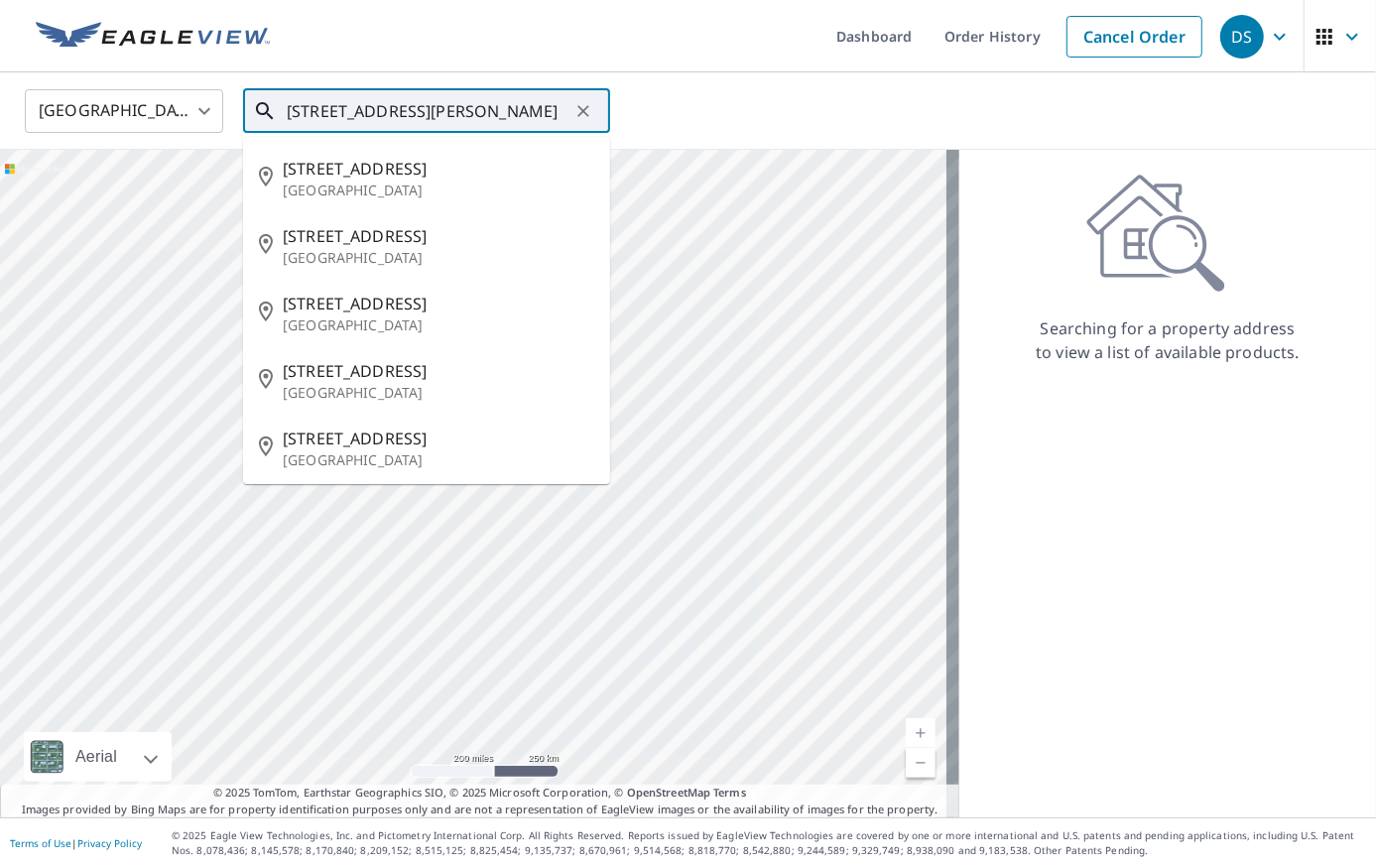 scroll, scrollTop: 0, scrollLeft: 72, axis: horizontal 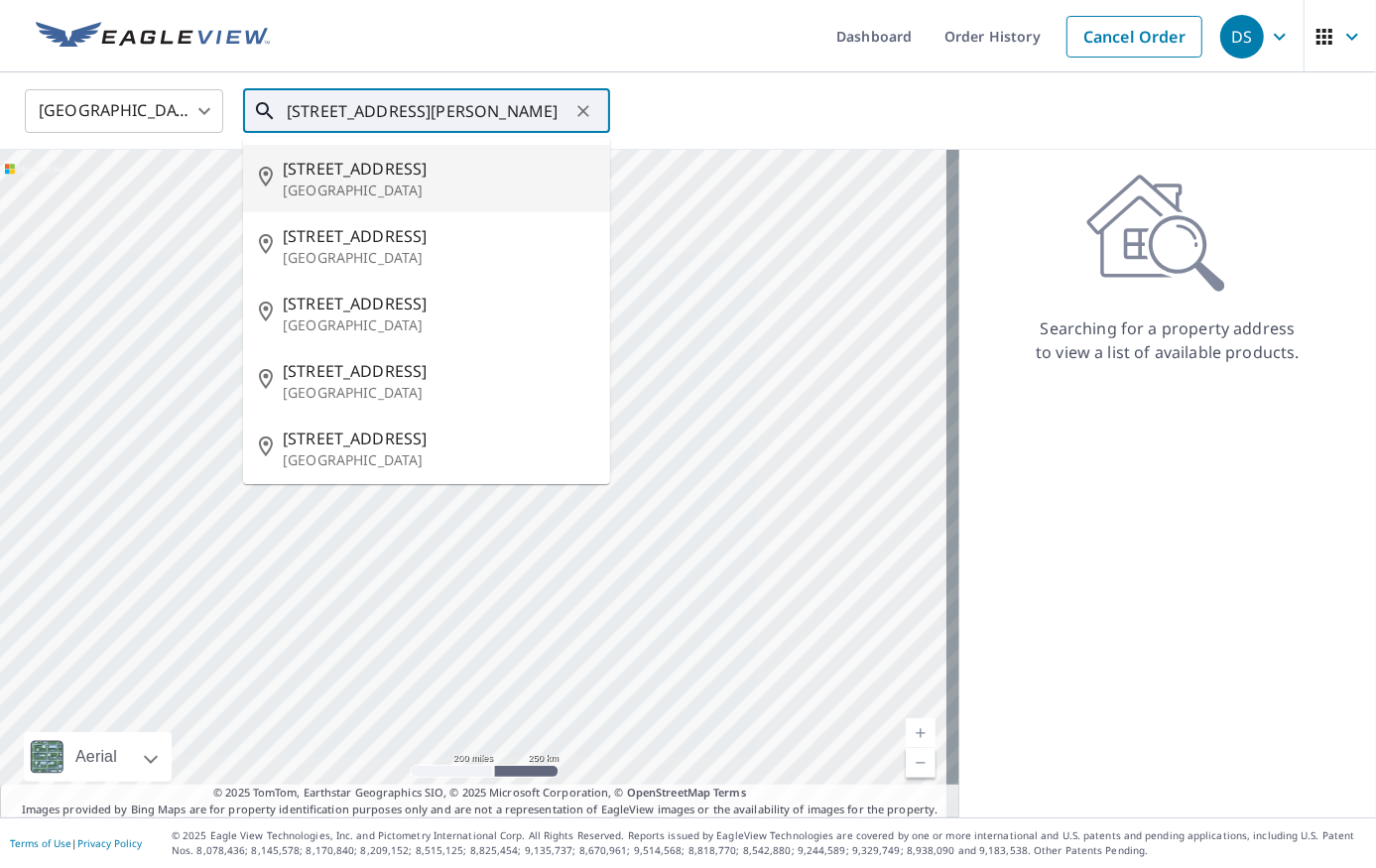 click on "[GEOGRAPHIC_DATA]" at bounding box center (438, 190) 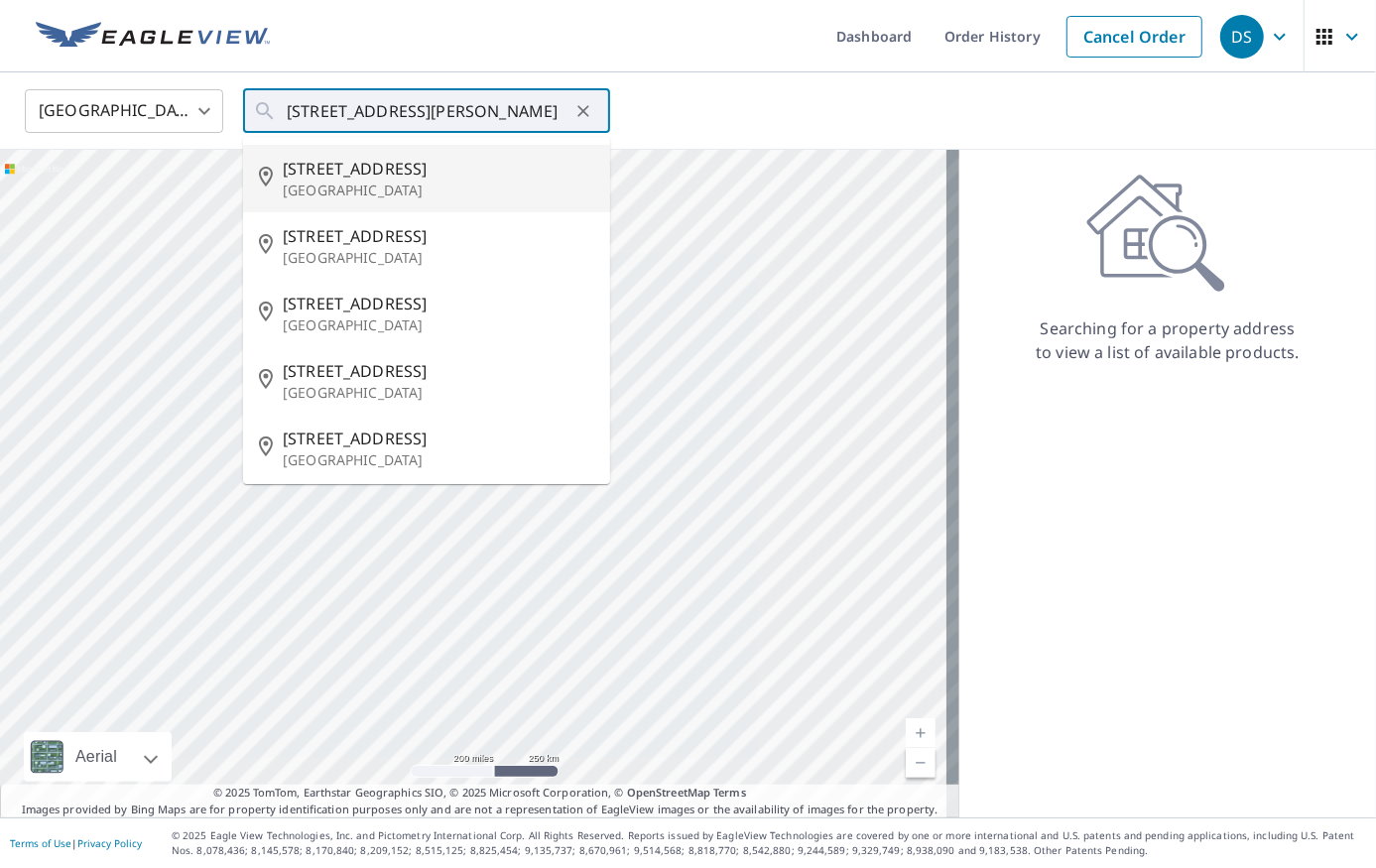 type on "[STREET_ADDRESS][PERSON_NAME]" 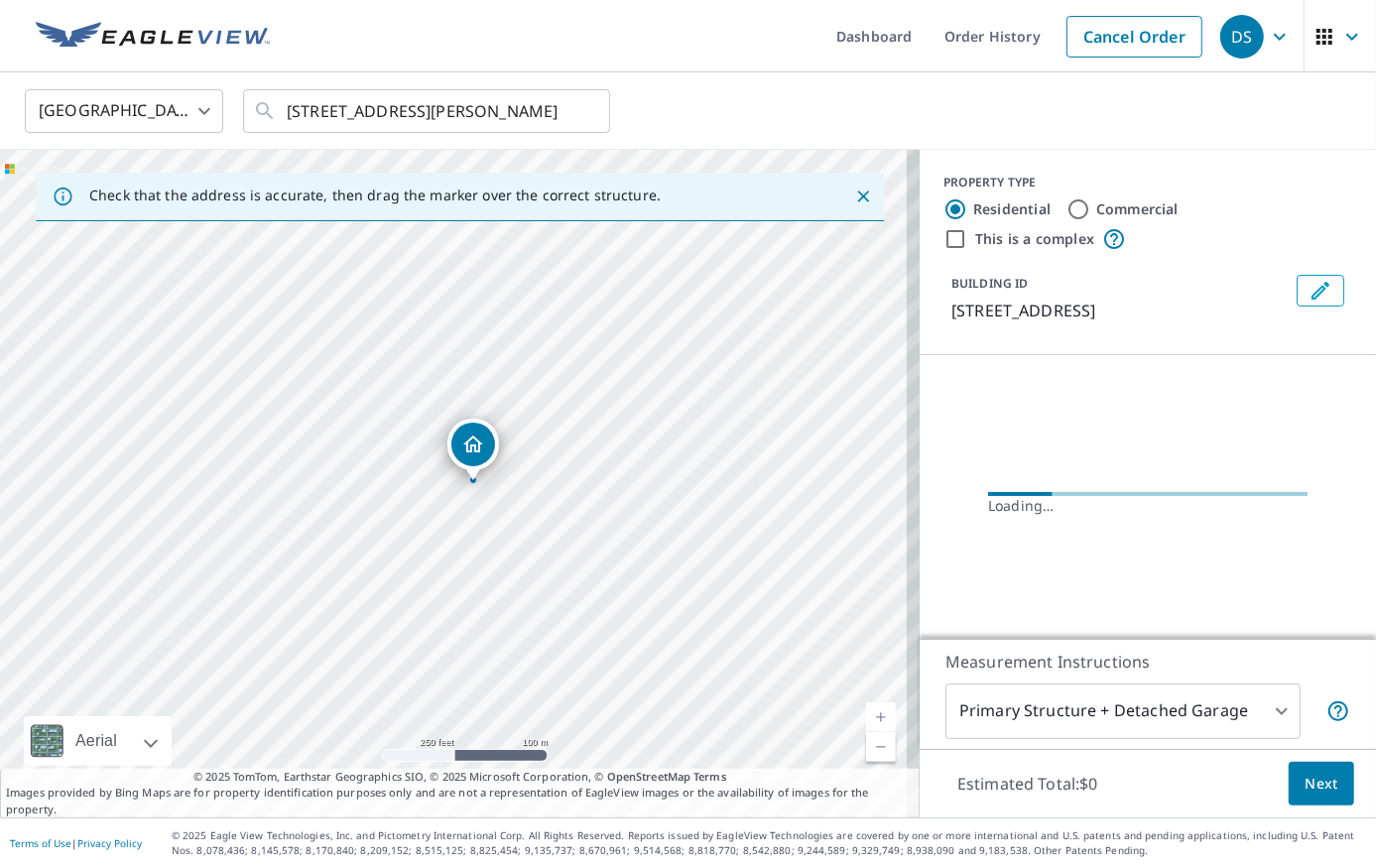 click on "[STREET_ADDRESS][PERSON_NAME]" at bounding box center (459, 483) 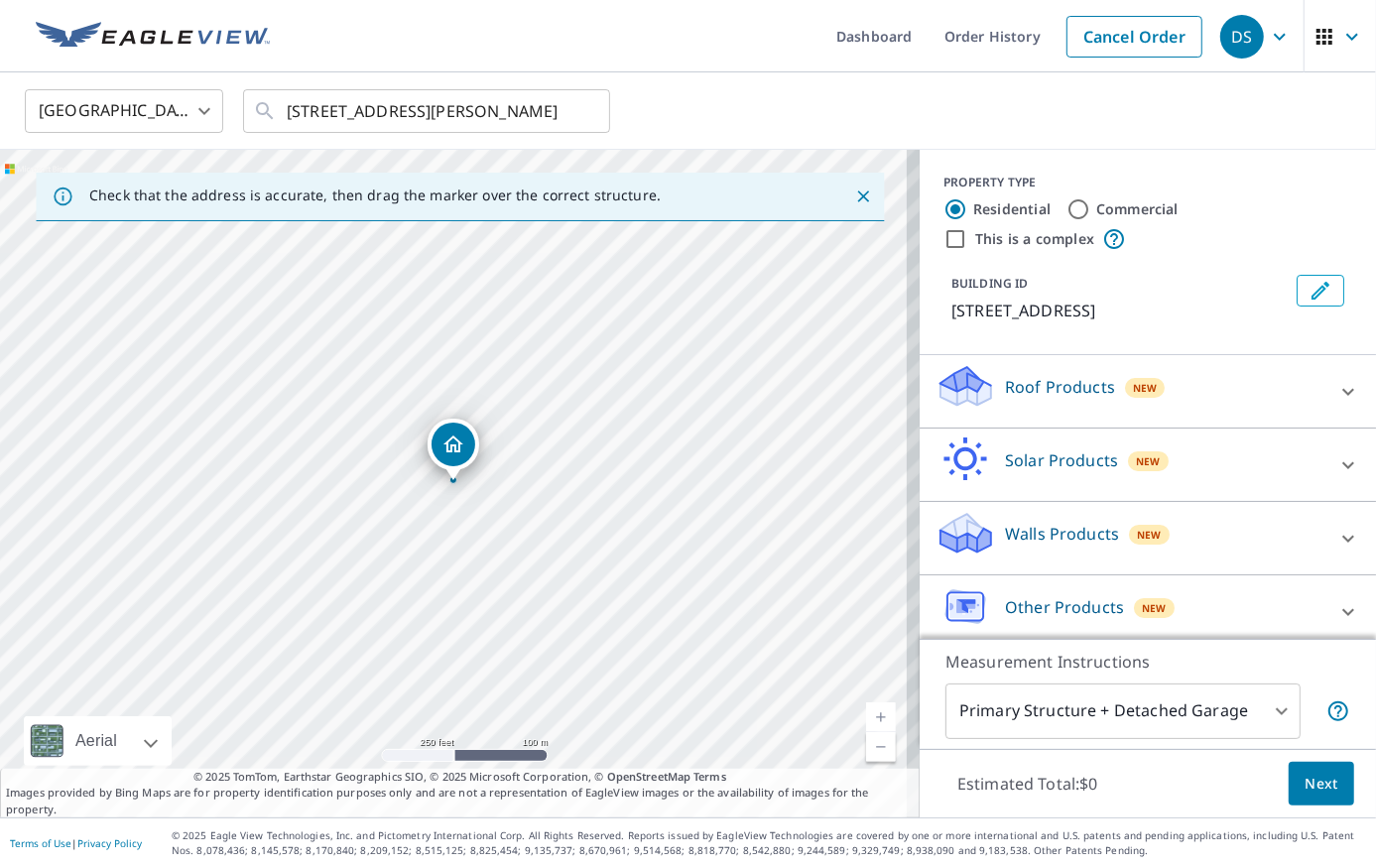 click on "[STREET_ADDRESS][PERSON_NAME]" at bounding box center (459, 483) 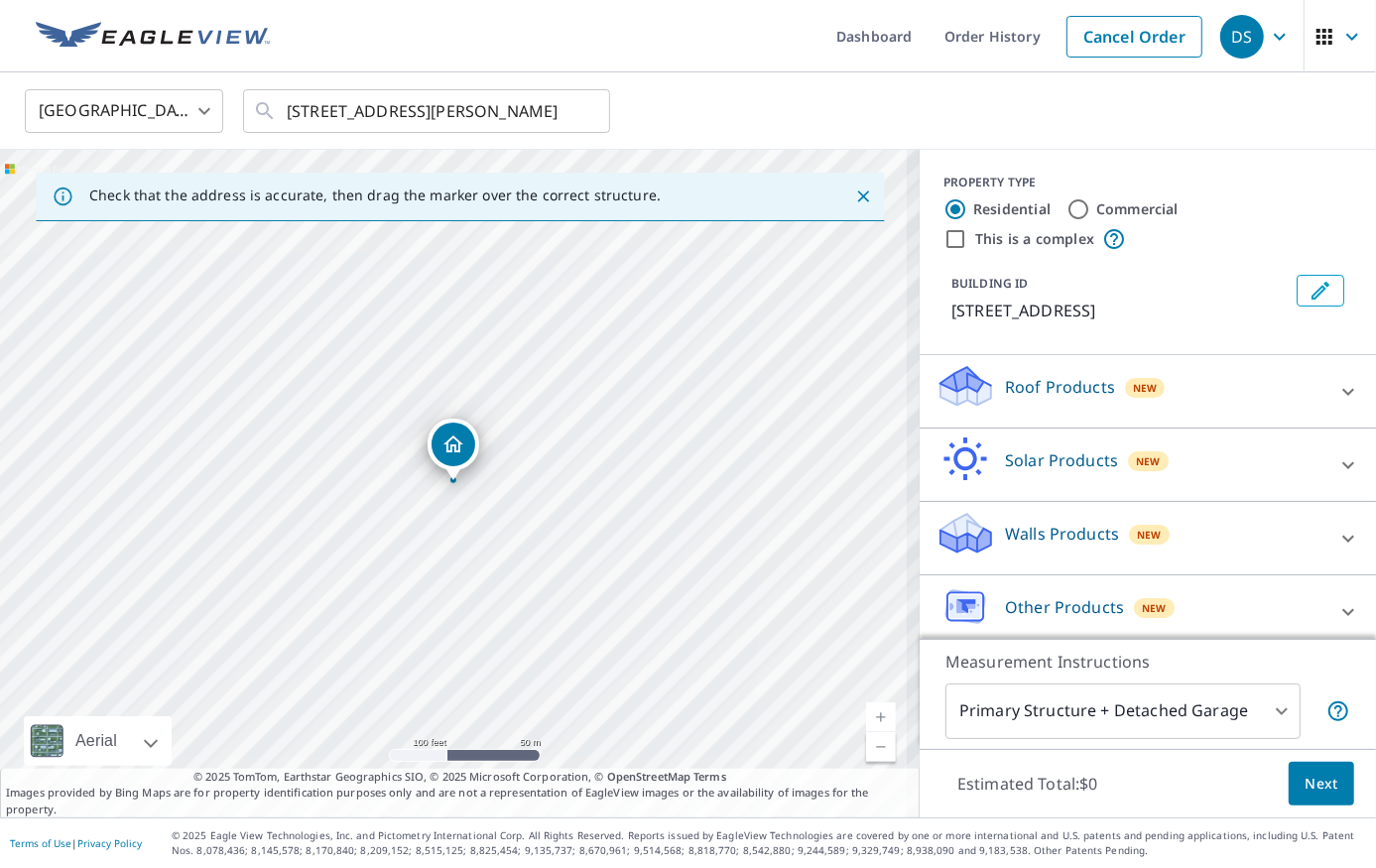 click at bounding box center [881, 717] 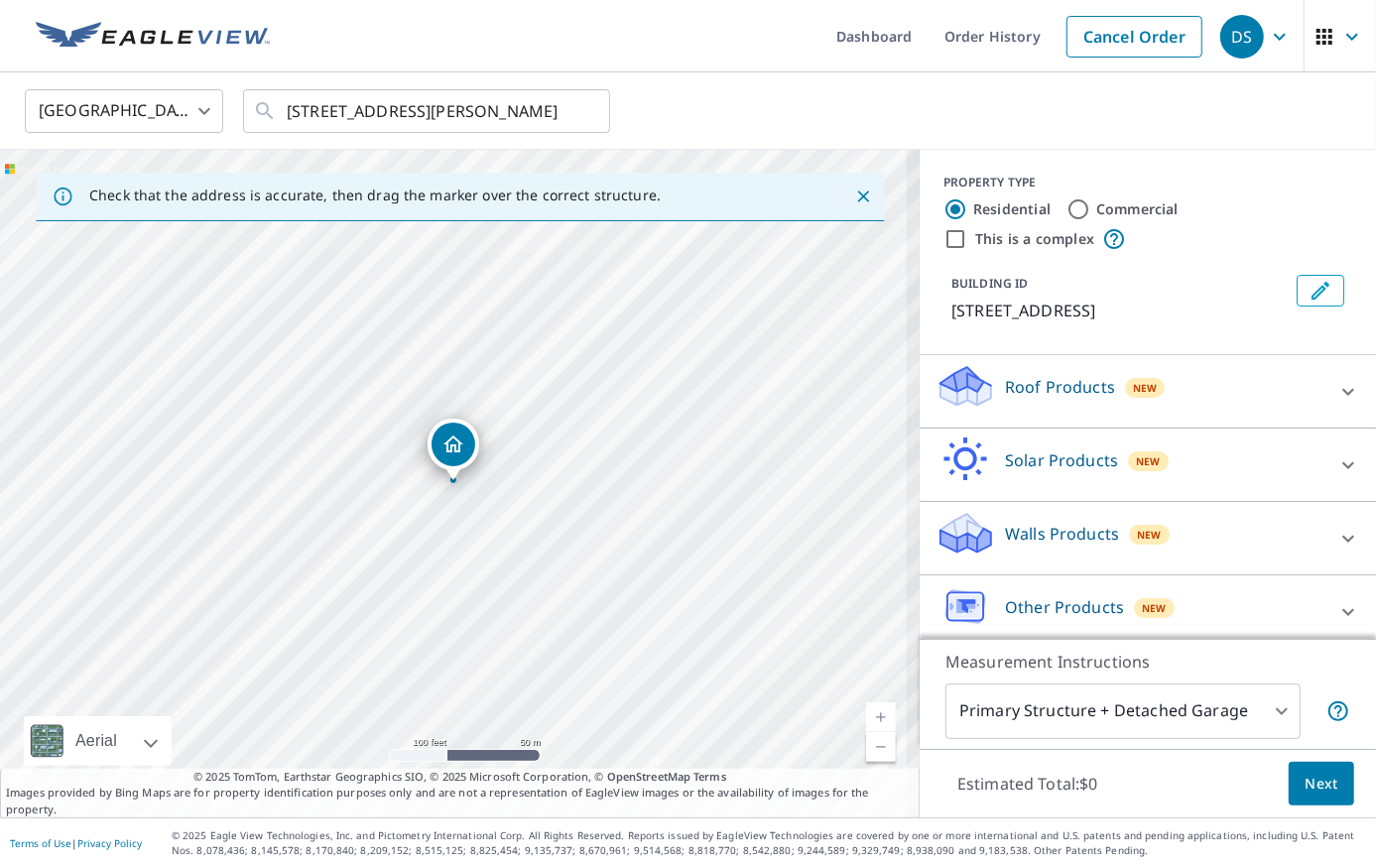 click at bounding box center [881, 717] 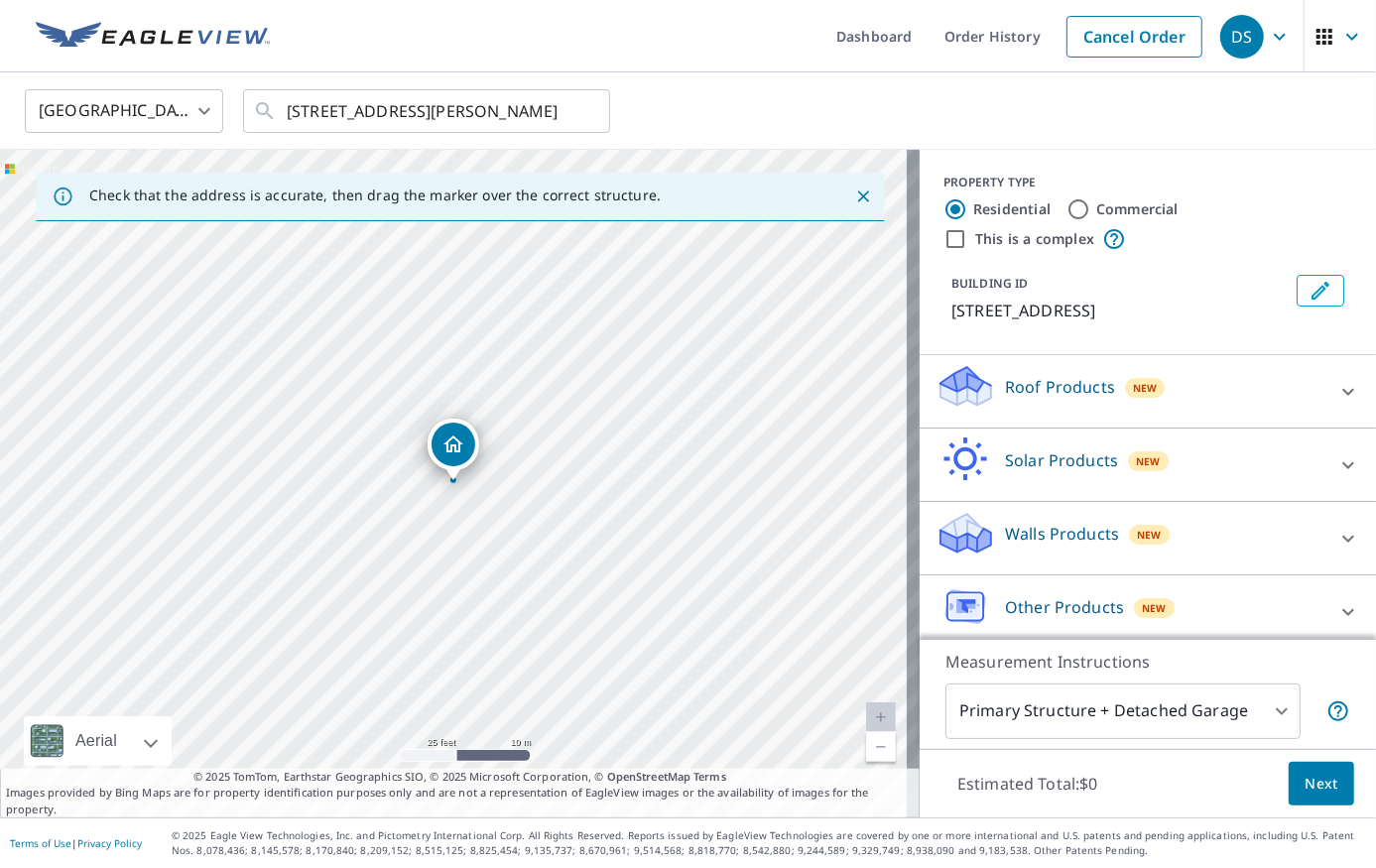 click on "[STREET_ADDRESS][PERSON_NAME]" at bounding box center [459, 483] 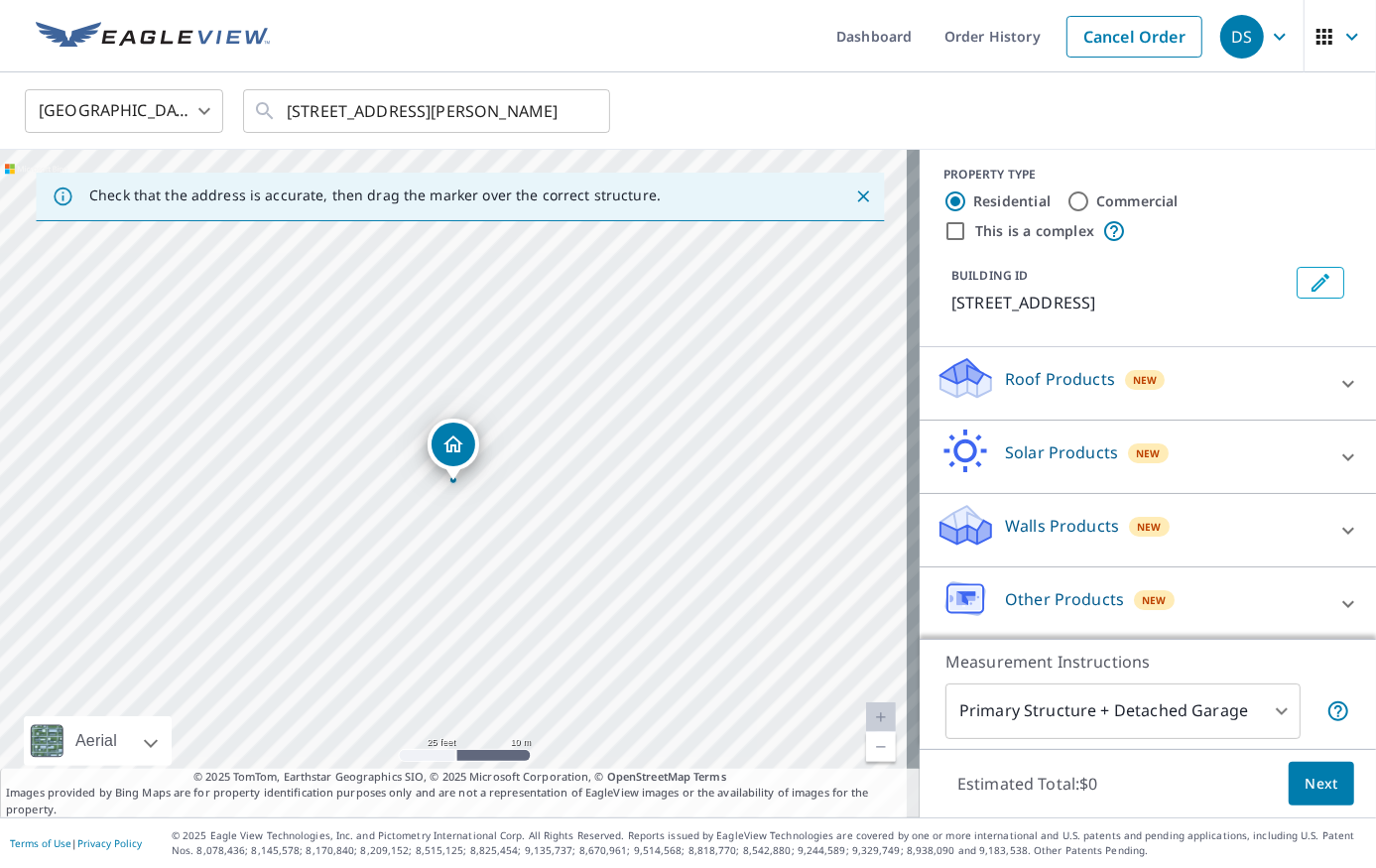 scroll, scrollTop: 10, scrollLeft: 0, axis: vertical 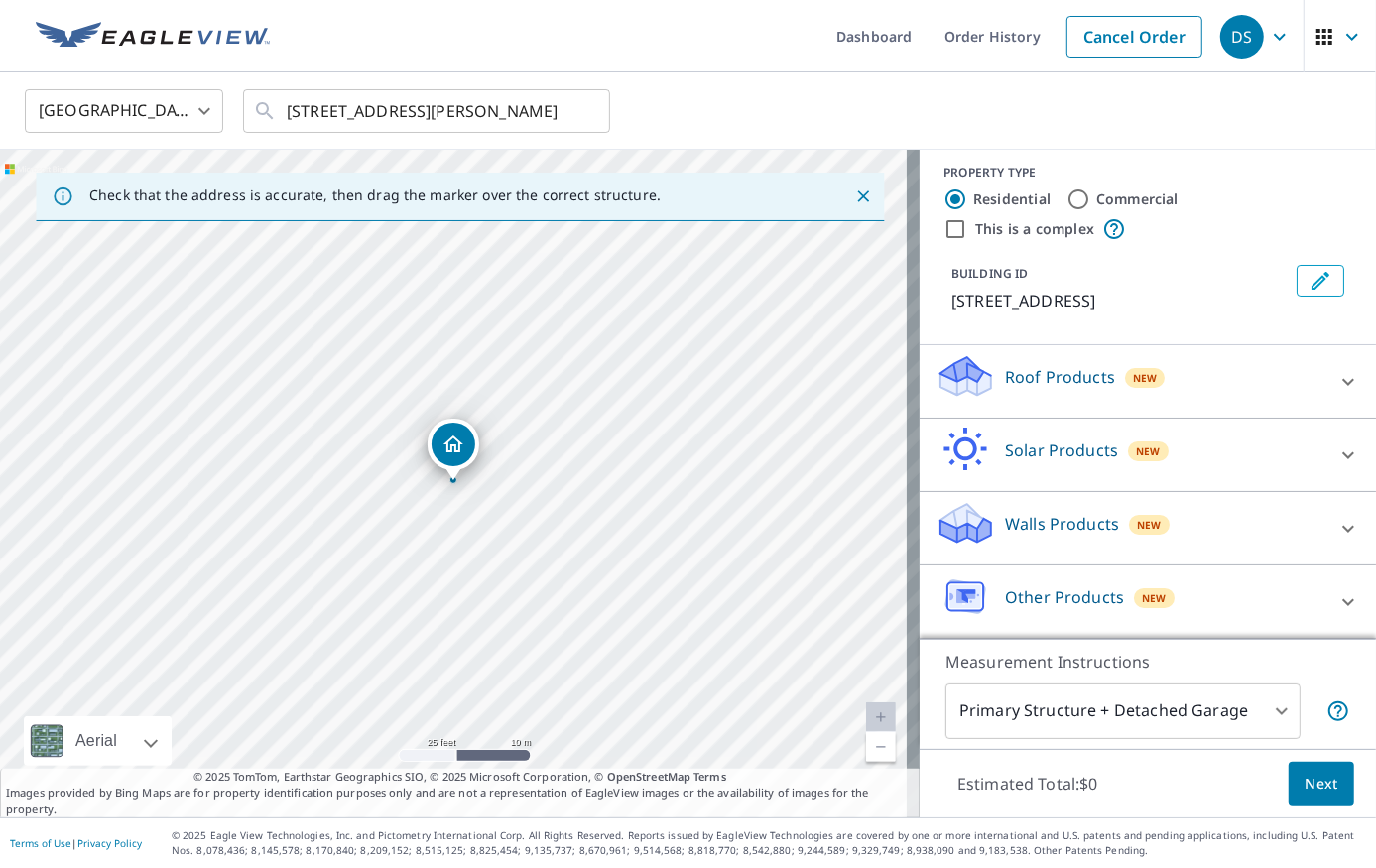 click on "Other Products New" at bounding box center [1130, 601] 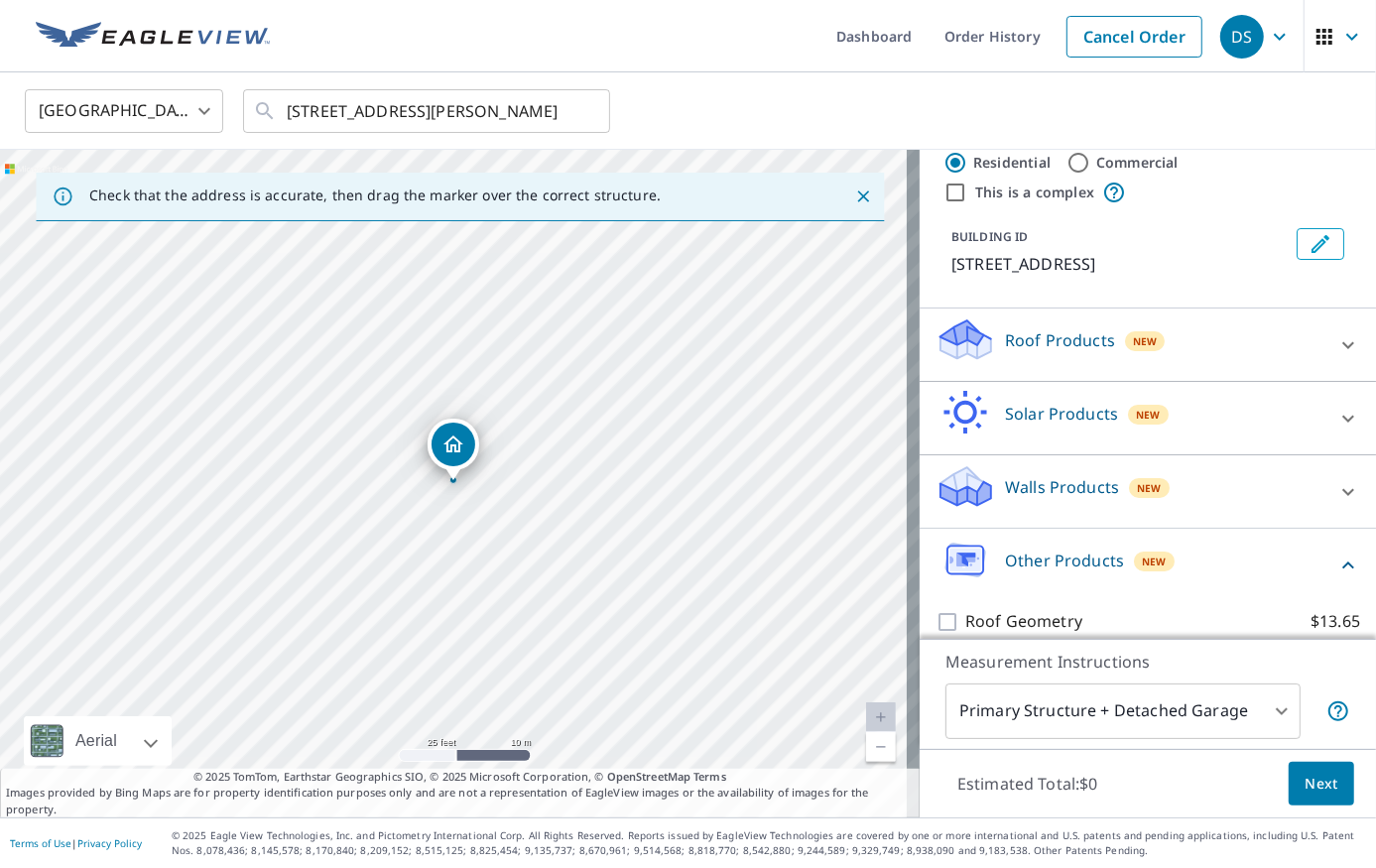 scroll, scrollTop: 65, scrollLeft: 0, axis: vertical 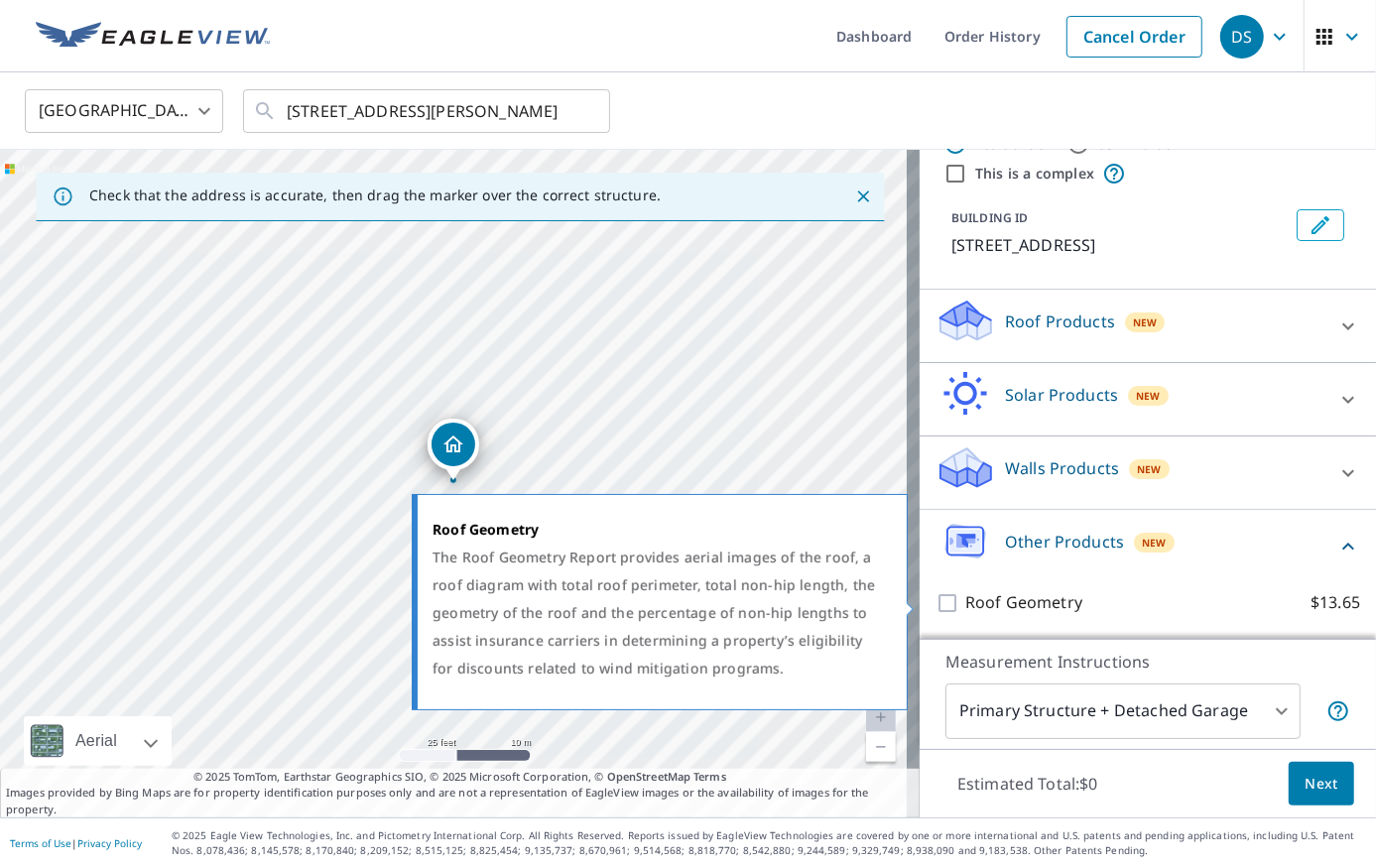 click on "Roof Geometry" at bounding box center (1024, 602) 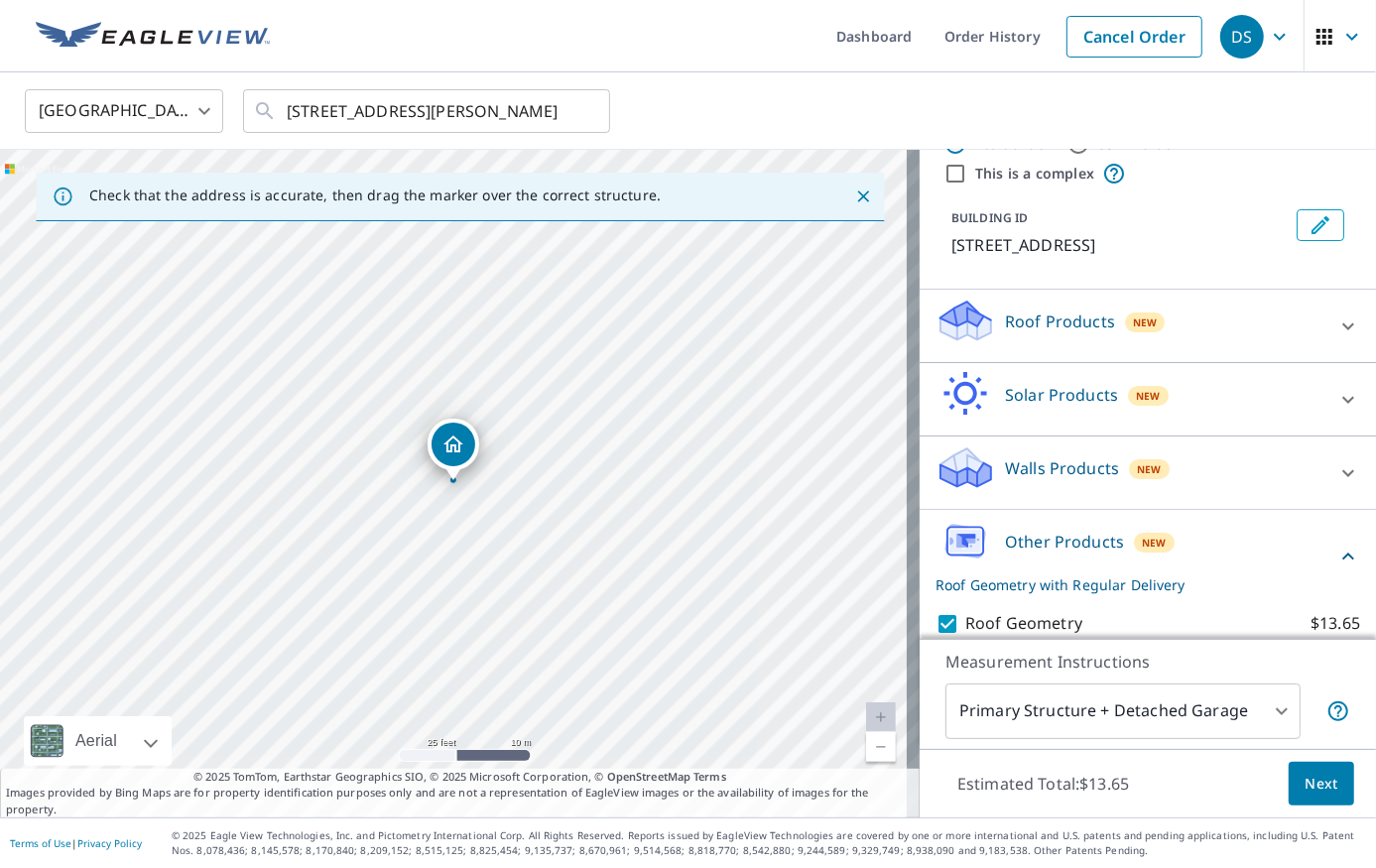 click on "DS DS
Dashboard Order History Cancel Order DS [GEOGRAPHIC_DATA] [GEOGRAPHIC_DATA] ​ [STREET_ADDRESS] ​ Check that the address is accurate, then drag the marker over the correct structure. [STREET_ADDRESS] Aerial Road A standard road map Aerial A detailed look from above Labels Labels 25 feet 10 m © 2025 TomTom, © Vexcel Imaging, © 2025 Microsoft Corporation,  © OpenStreetMap Terms © 2025 TomTom, Earthstar Geographics SIO, © 2025 Microsoft Corporation, ©   OpenStreetMap   Terms Images provided by Bing Maps are for property identification purposes only and are not a representation of EagleView images or the availability of images for the property. PROPERTY TYPE Residential Commercial This is a complex BUILDING ID [STREET_ADDRESS] Roof Products New Bid Perfect™ $18 Solar Products New TrueDesign for Sales $30 TrueDesign for Planning $105 Walls Products New Walls, Windows & Doors $60.64 Walls $60.64 Other Products New Roof Geometry with Regular Delivery 8 ​" at bounding box center [688, 434] 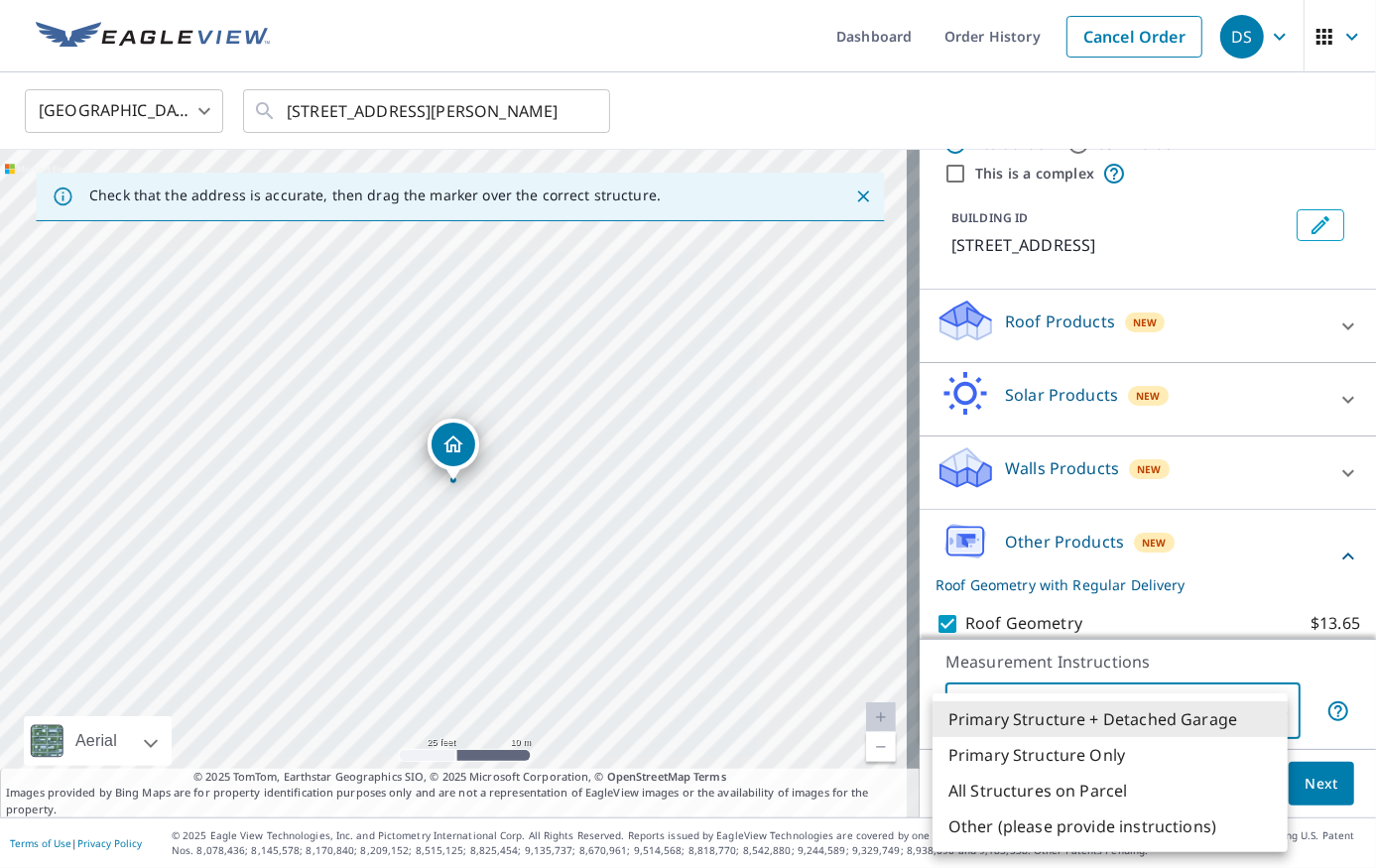 click on "Primary Structure Only" at bounding box center [1110, 755] 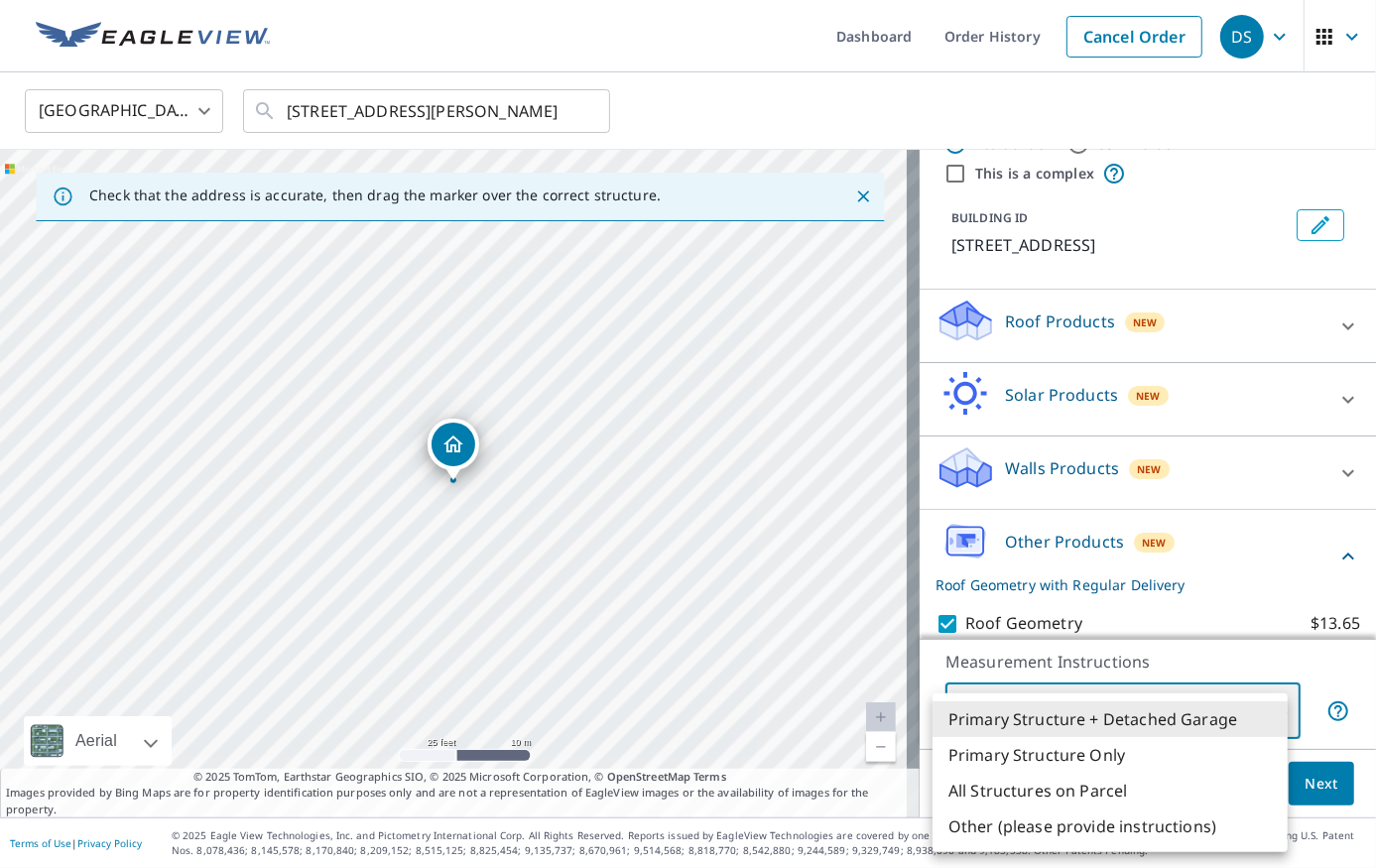 type on "2" 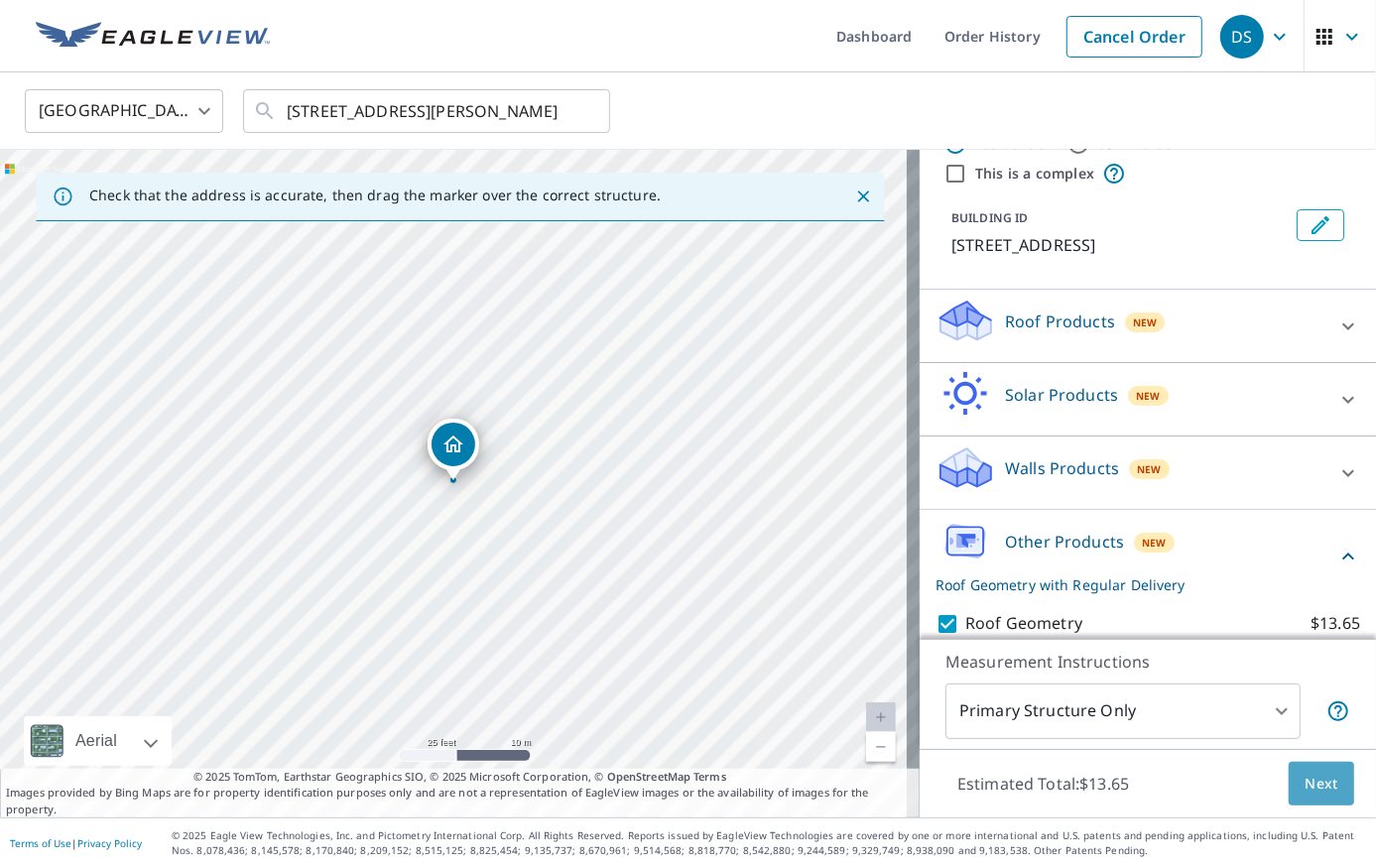 click on "Next" at bounding box center (1321, 784) 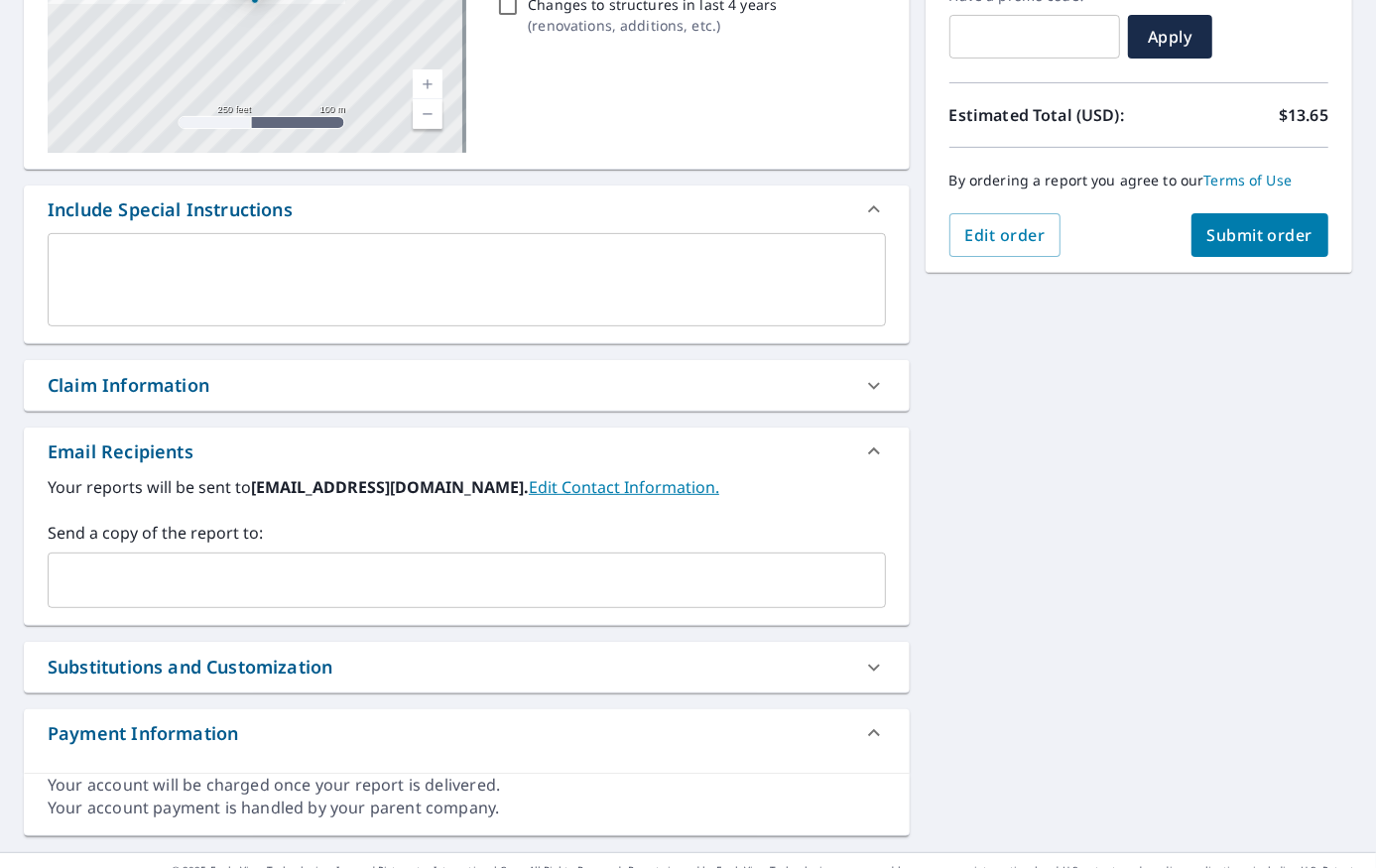 scroll, scrollTop: 0, scrollLeft: 0, axis: both 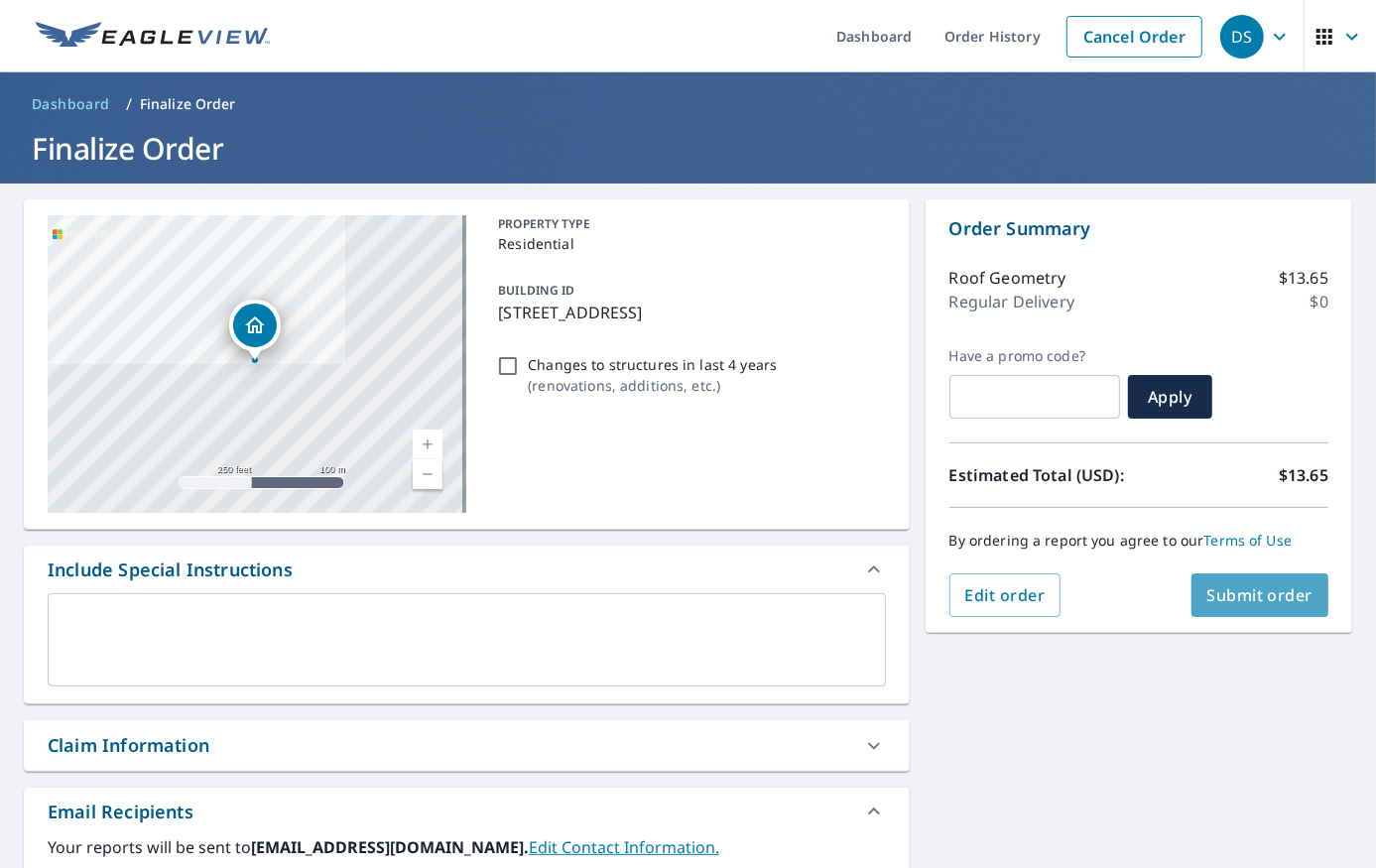 click on "Submit order" at bounding box center [1260, 595] 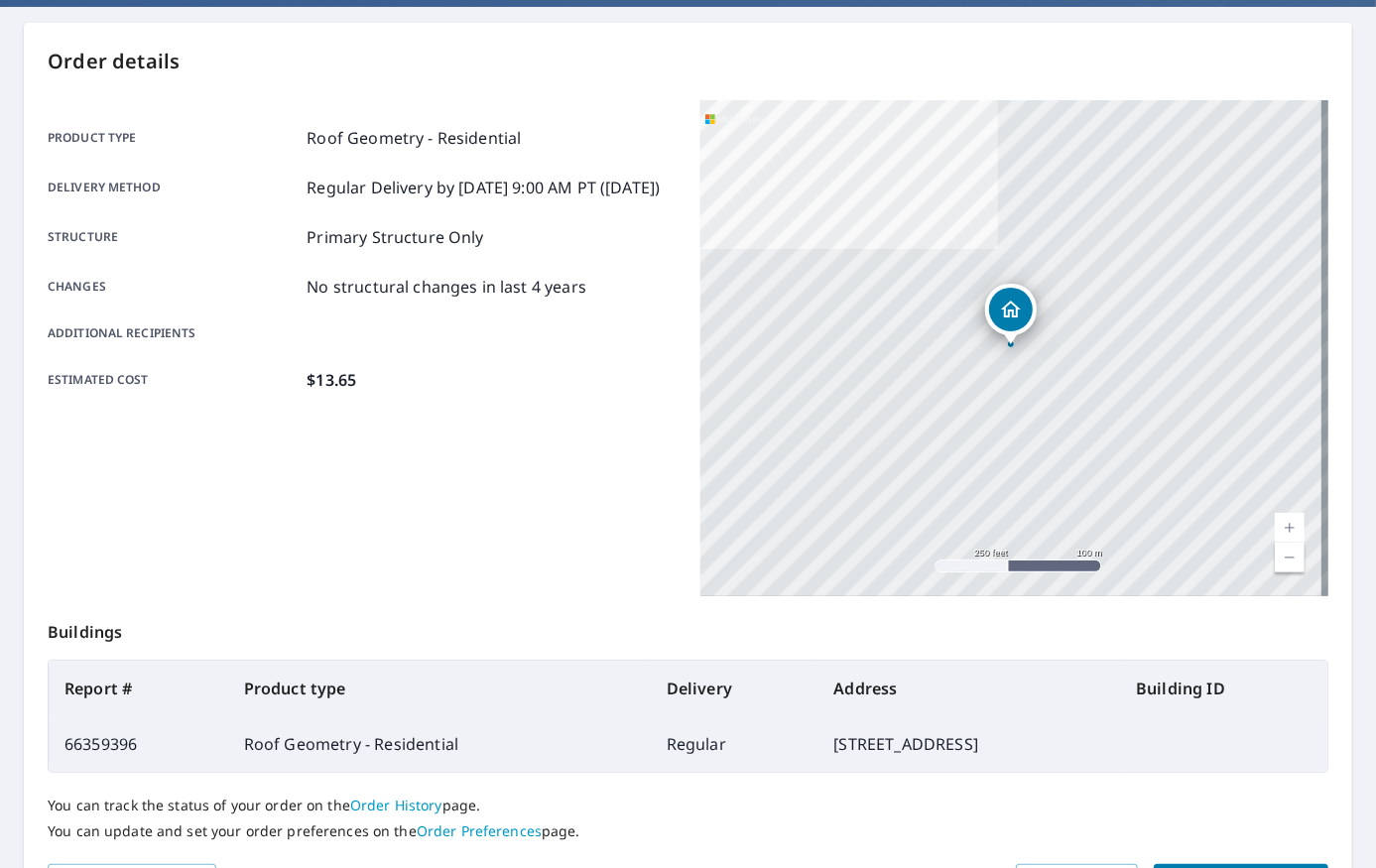 scroll, scrollTop: 299, scrollLeft: 0, axis: vertical 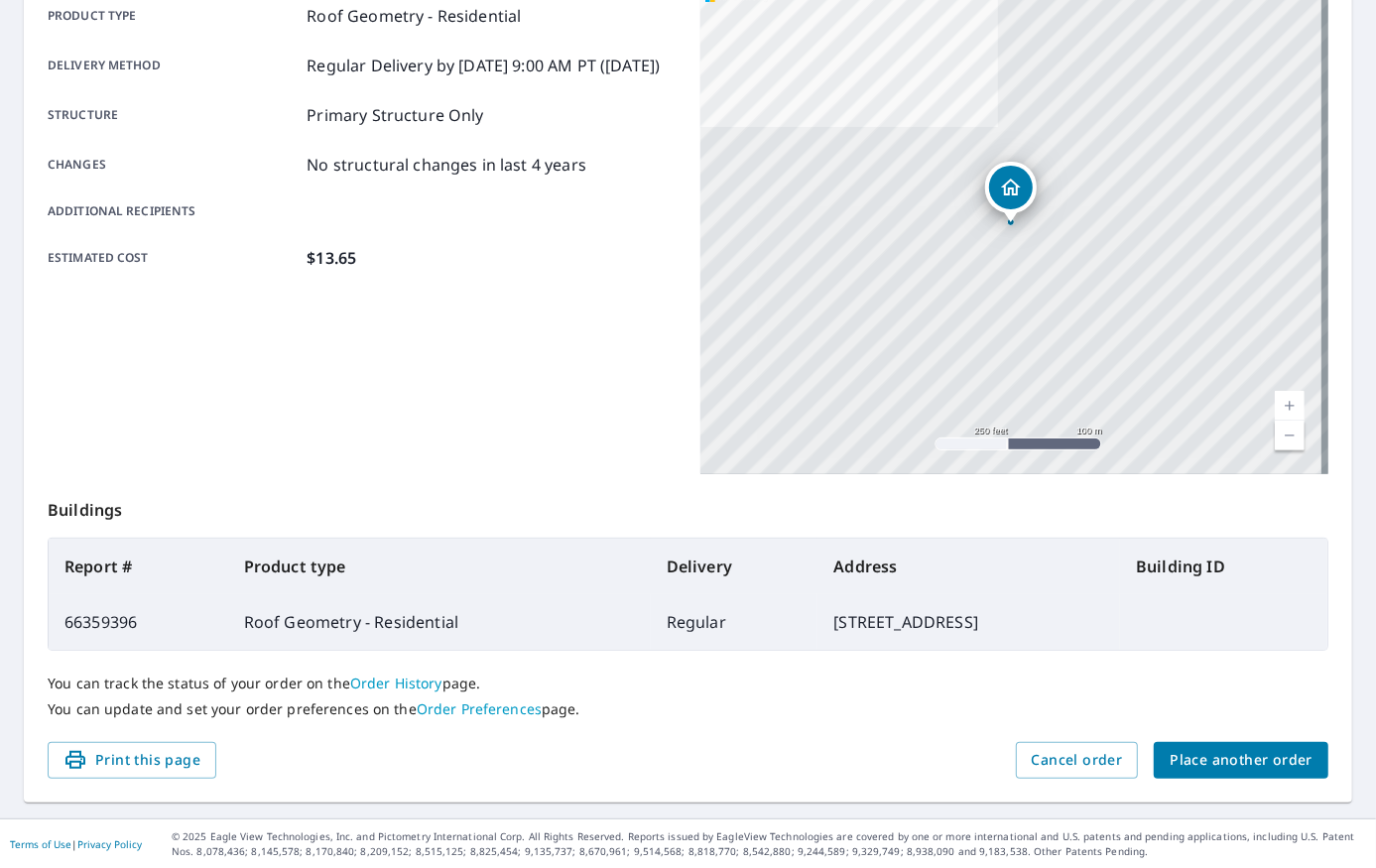 click on "You can track the status of your order on the  Order History  page." at bounding box center (688, 683) 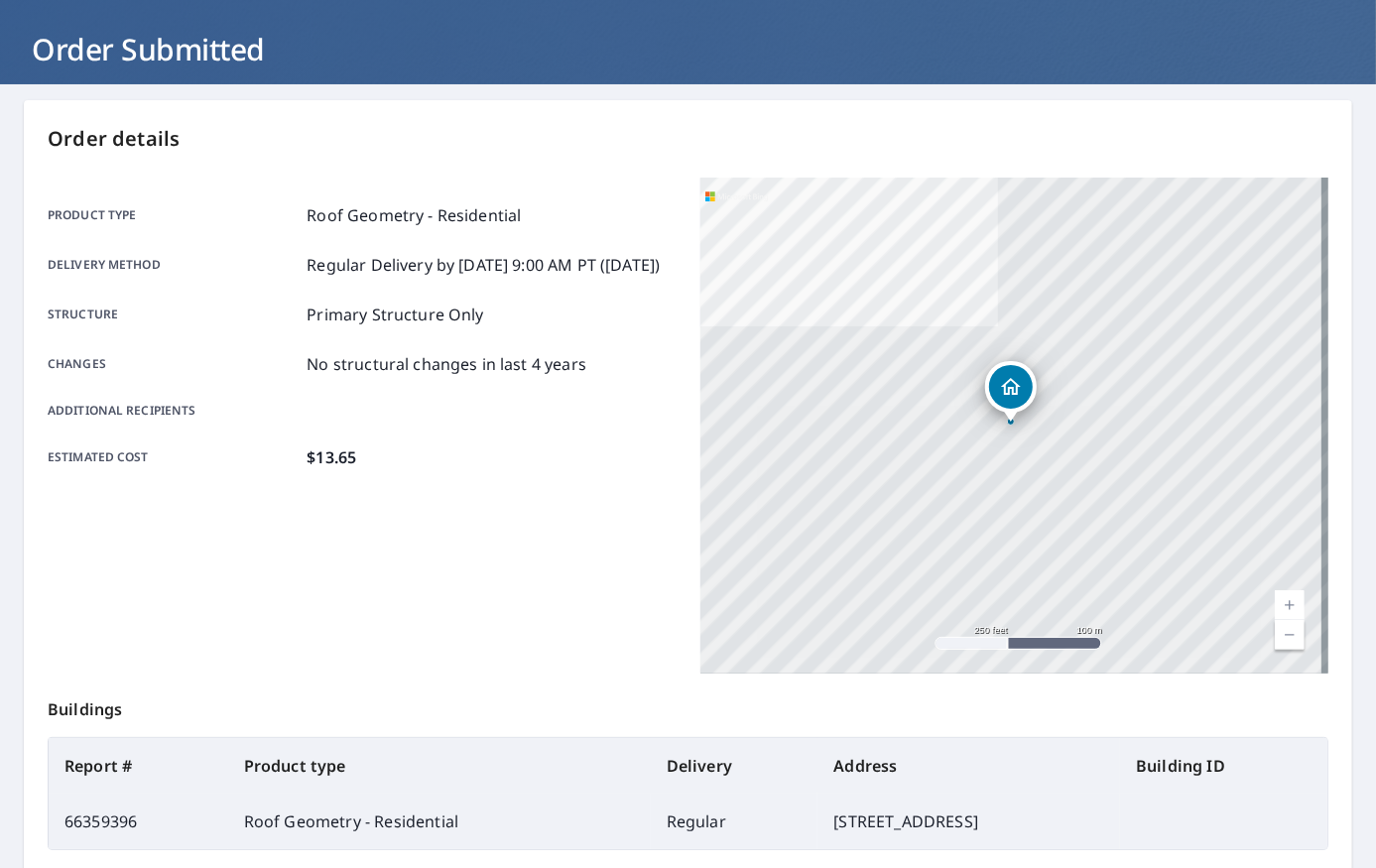 scroll, scrollTop: 0, scrollLeft: 0, axis: both 